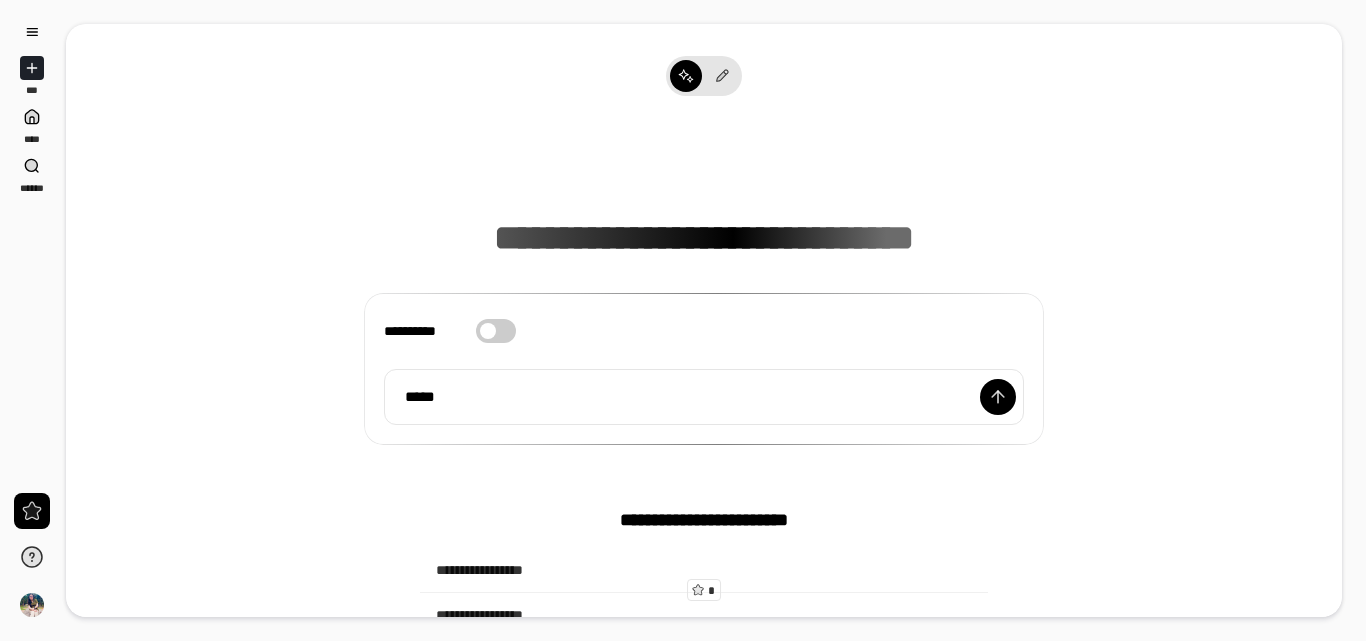 scroll, scrollTop: 0, scrollLeft: 0, axis: both 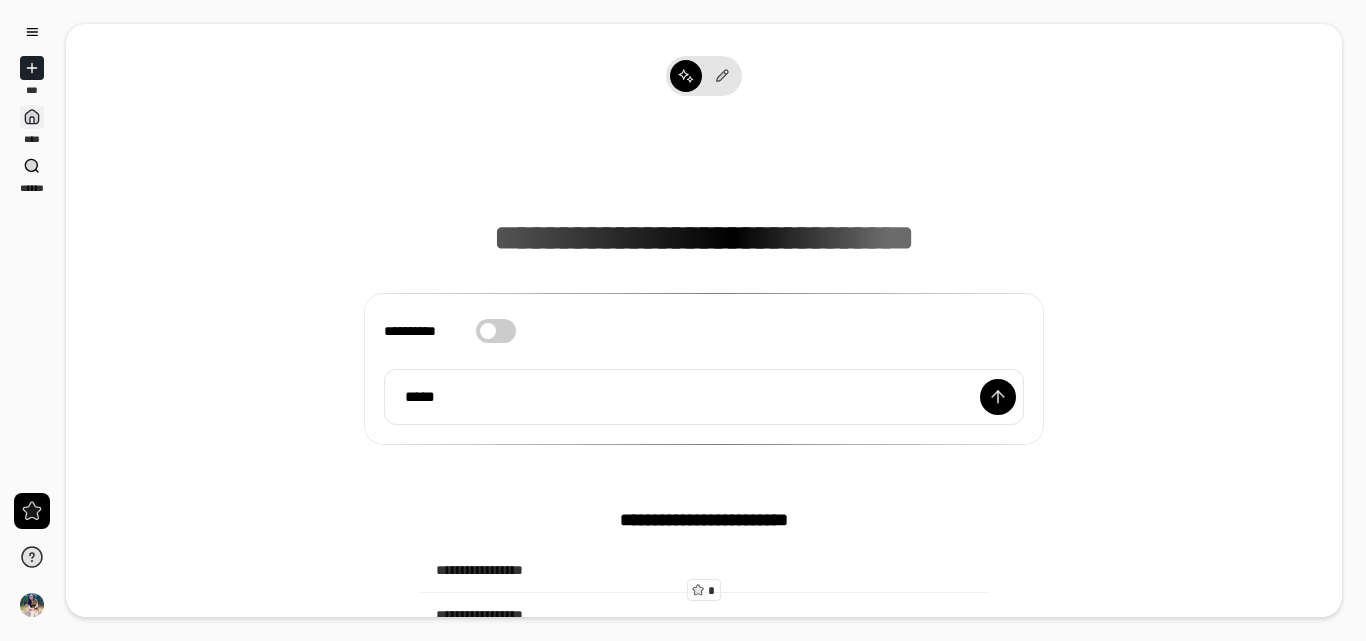 click 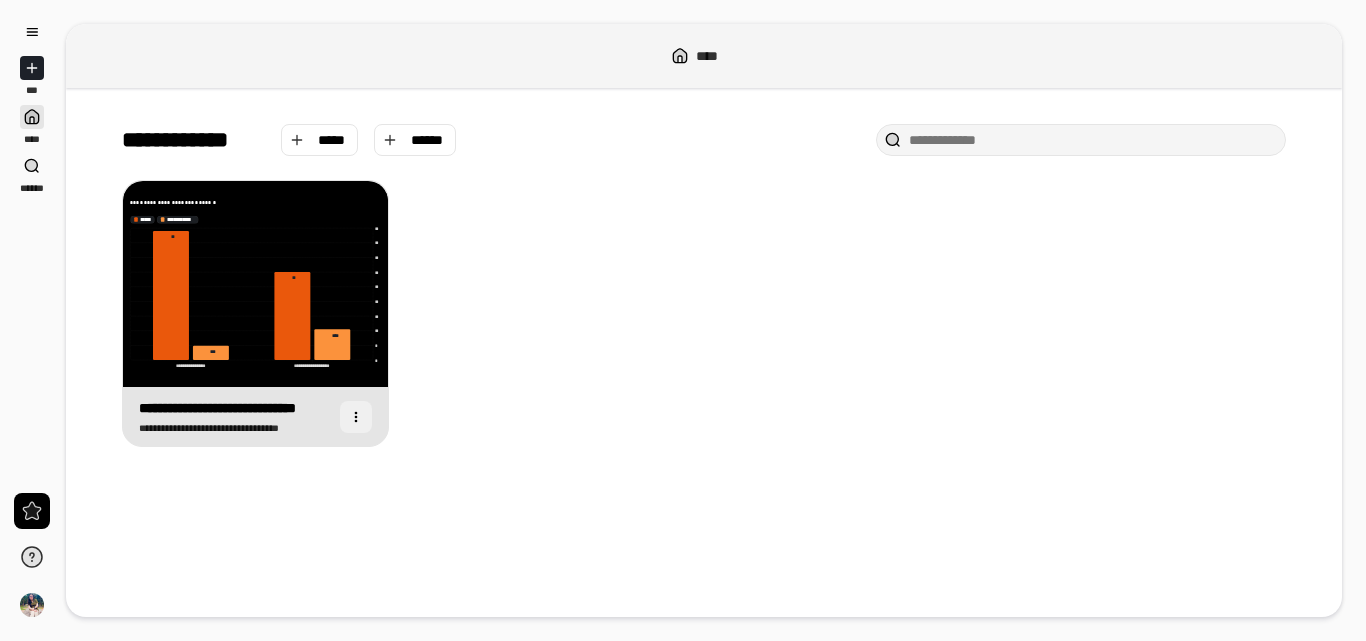 click at bounding box center (356, 417) 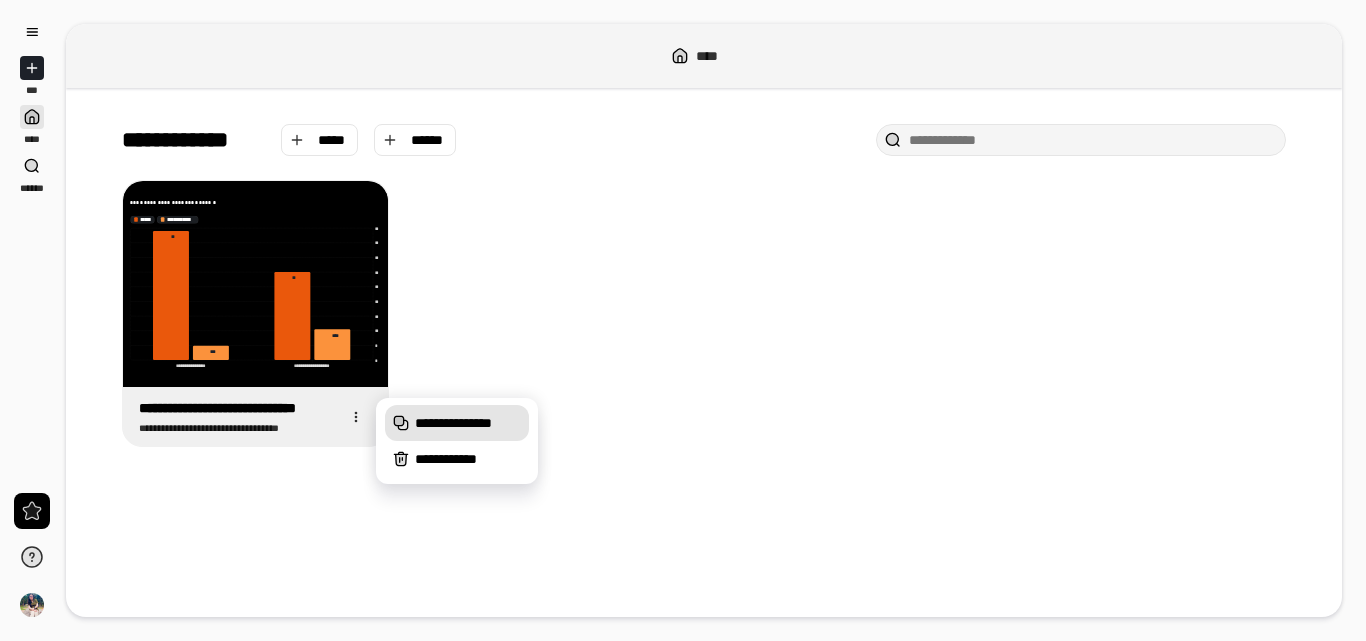 click on "**********" at bounding box center (457, 423) 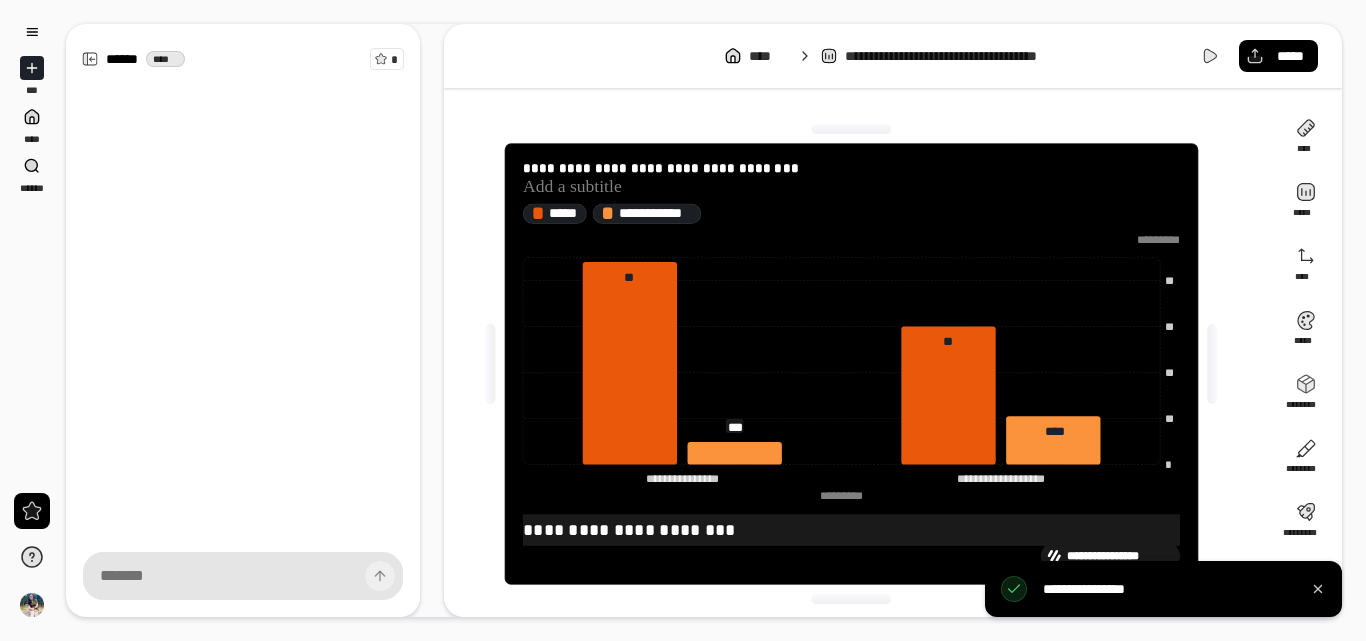 click on "**********" at bounding box center [851, 530] 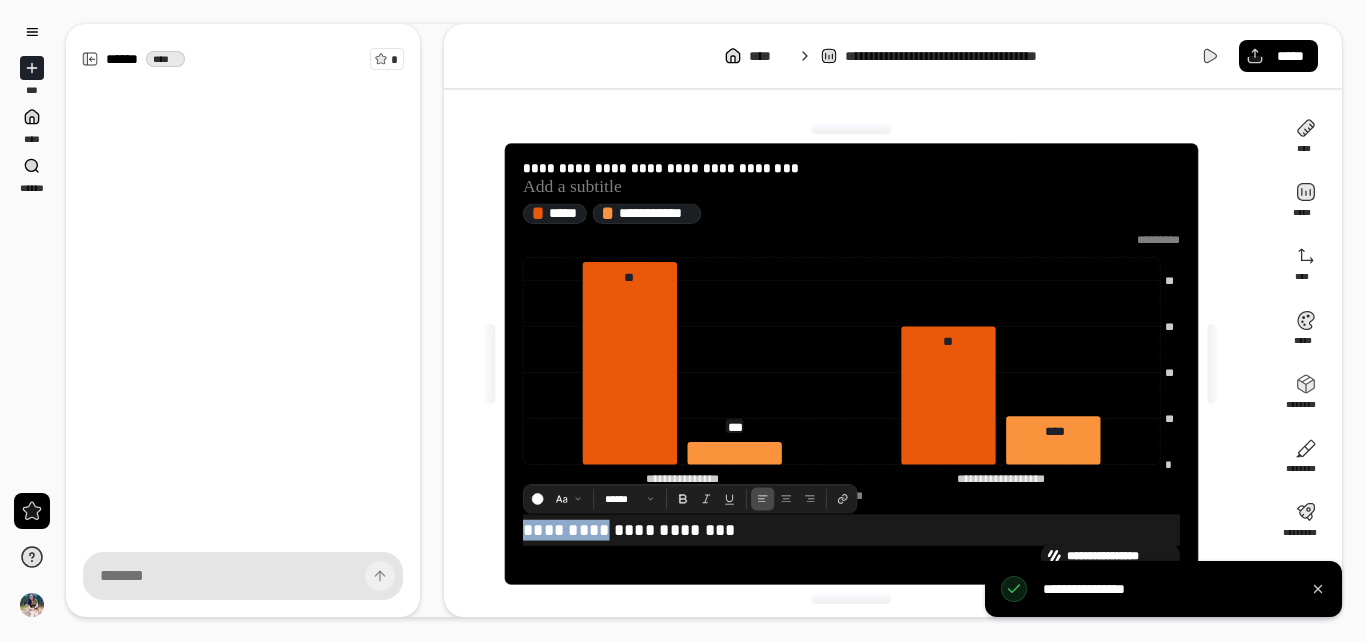 click on "**********" at bounding box center [851, 530] 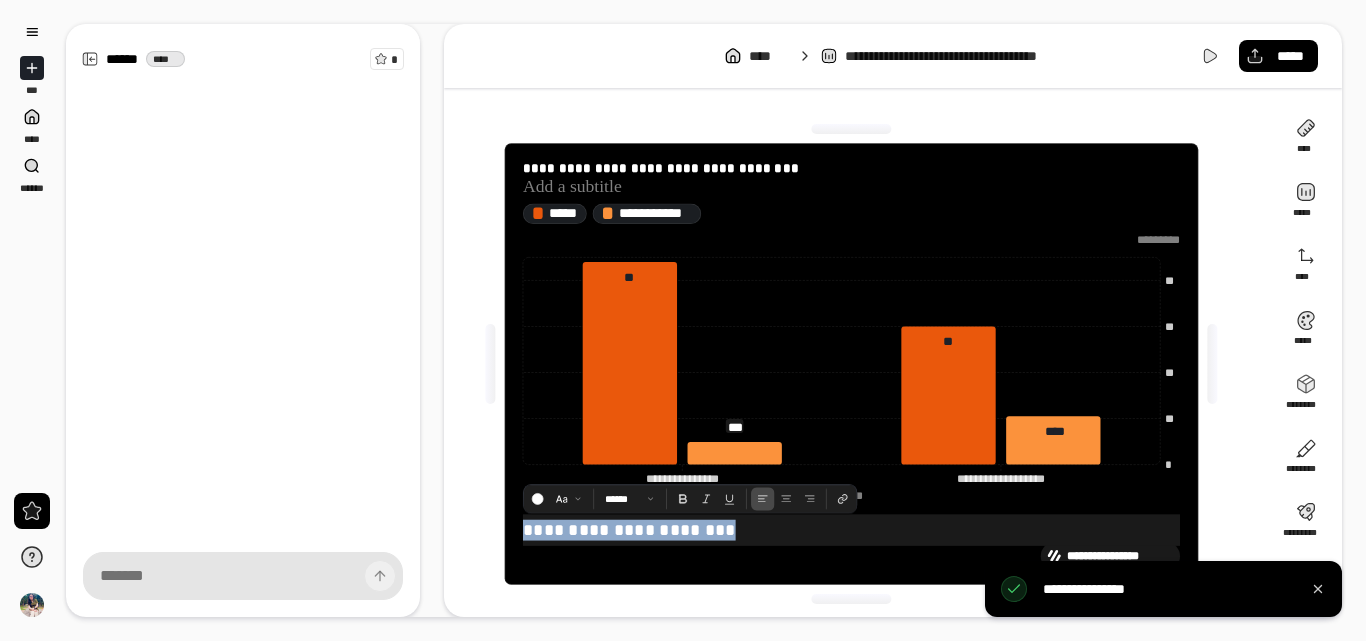 click on "**********" at bounding box center [851, 530] 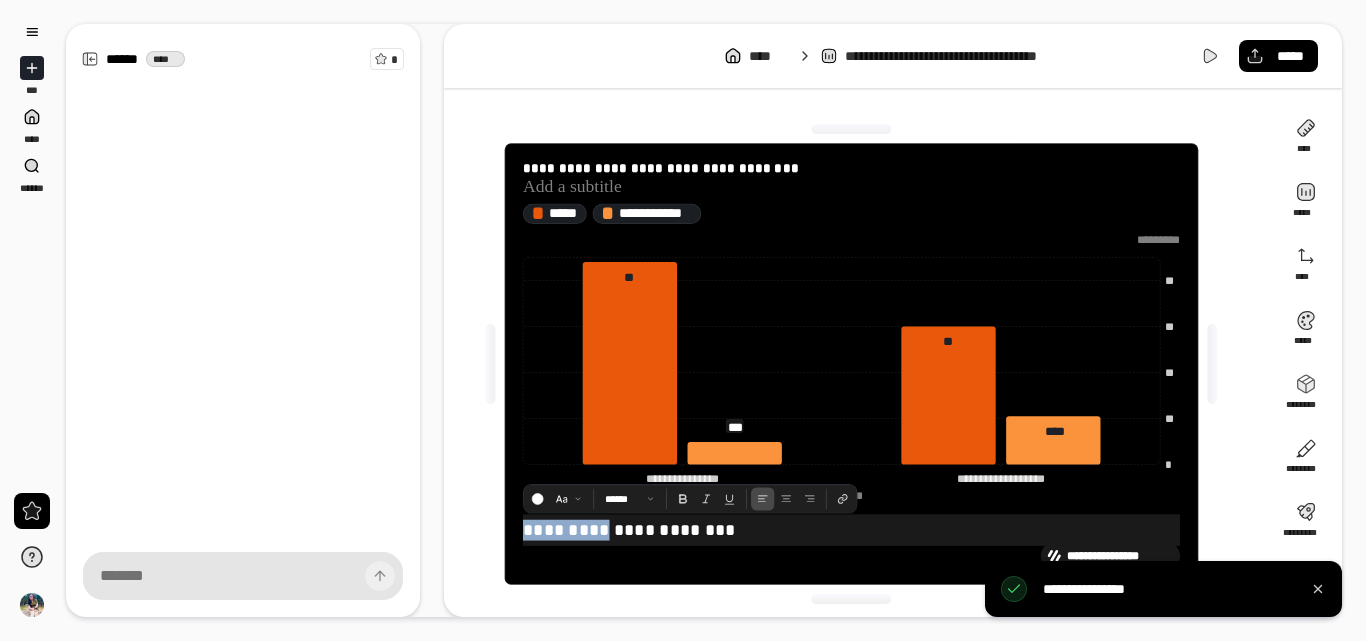 click on "**********" at bounding box center [851, 530] 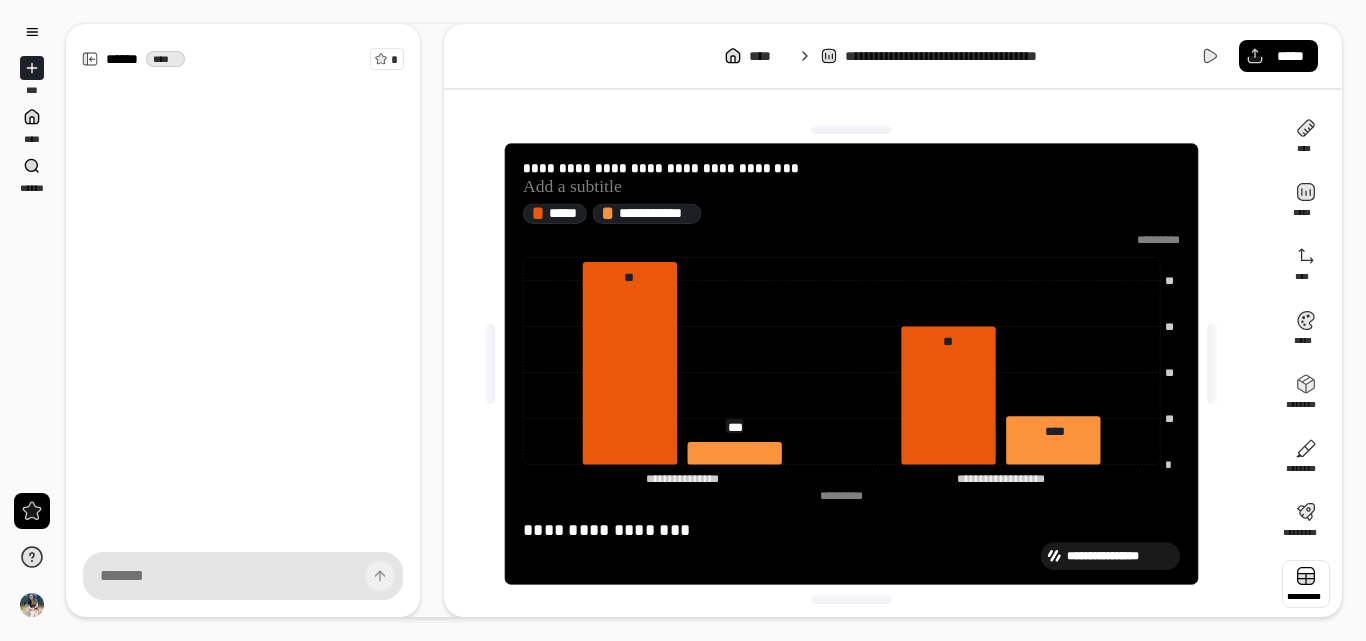 click at bounding box center (1306, 584) 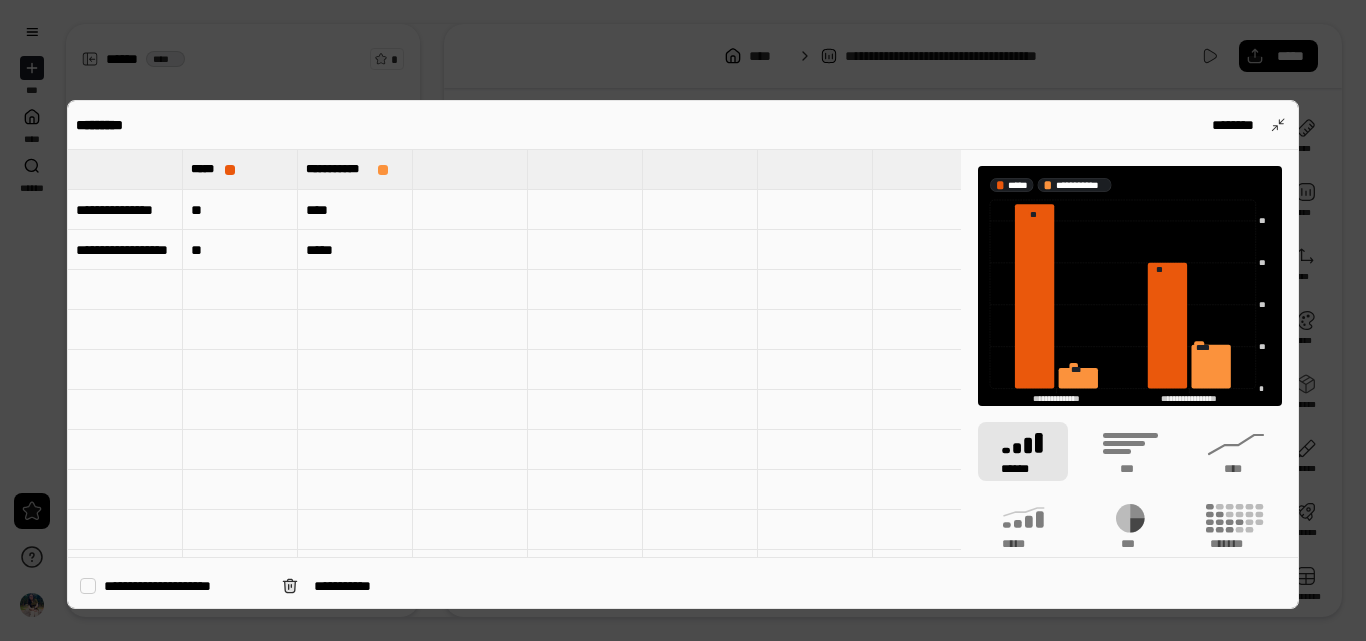 type 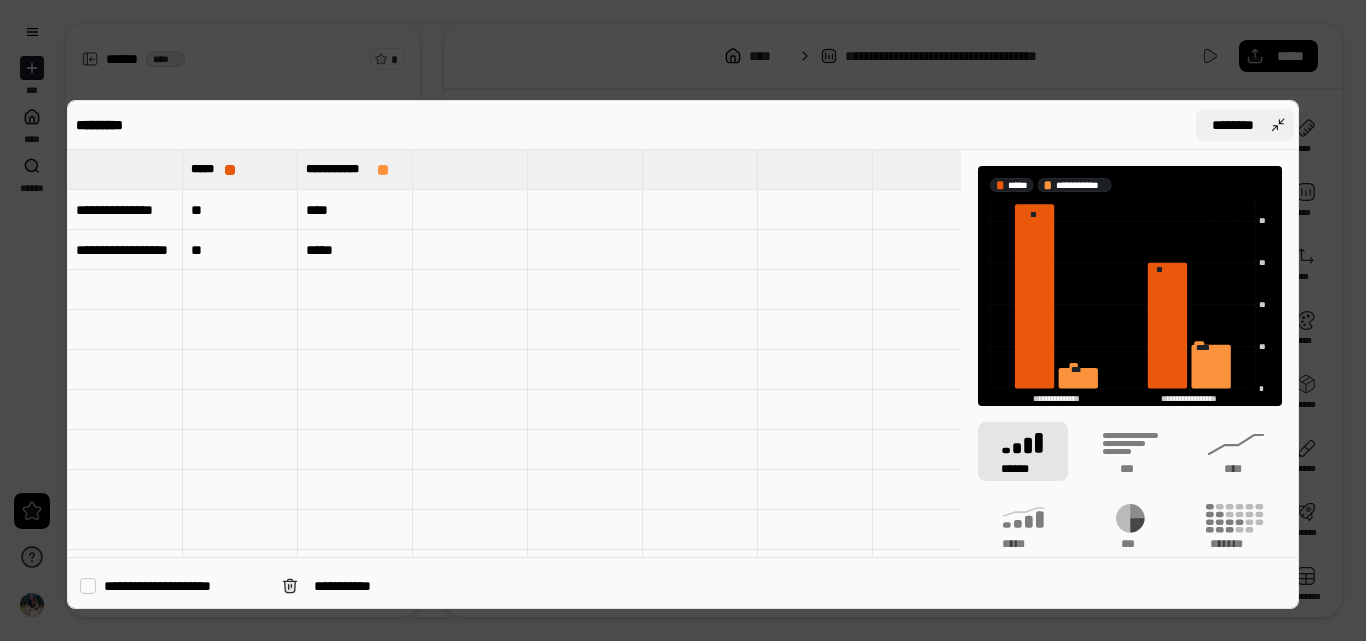 click on "********" at bounding box center [1245, 125] 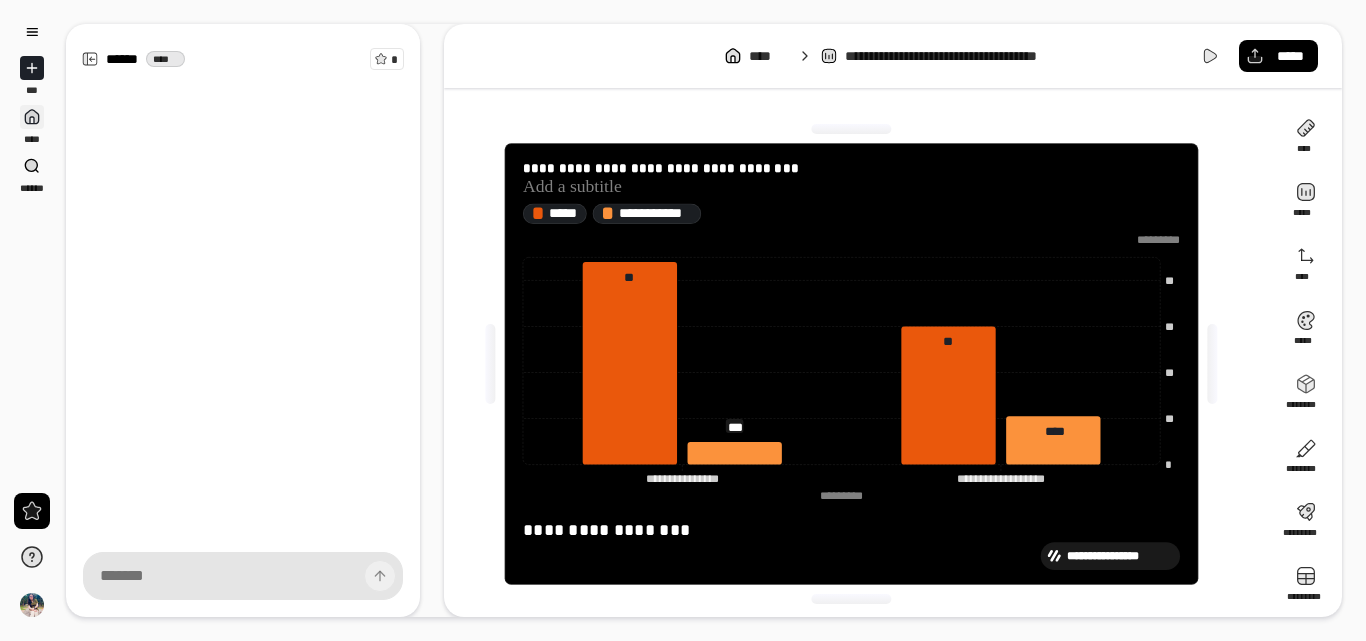 click on "****" at bounding box center [32, 125] 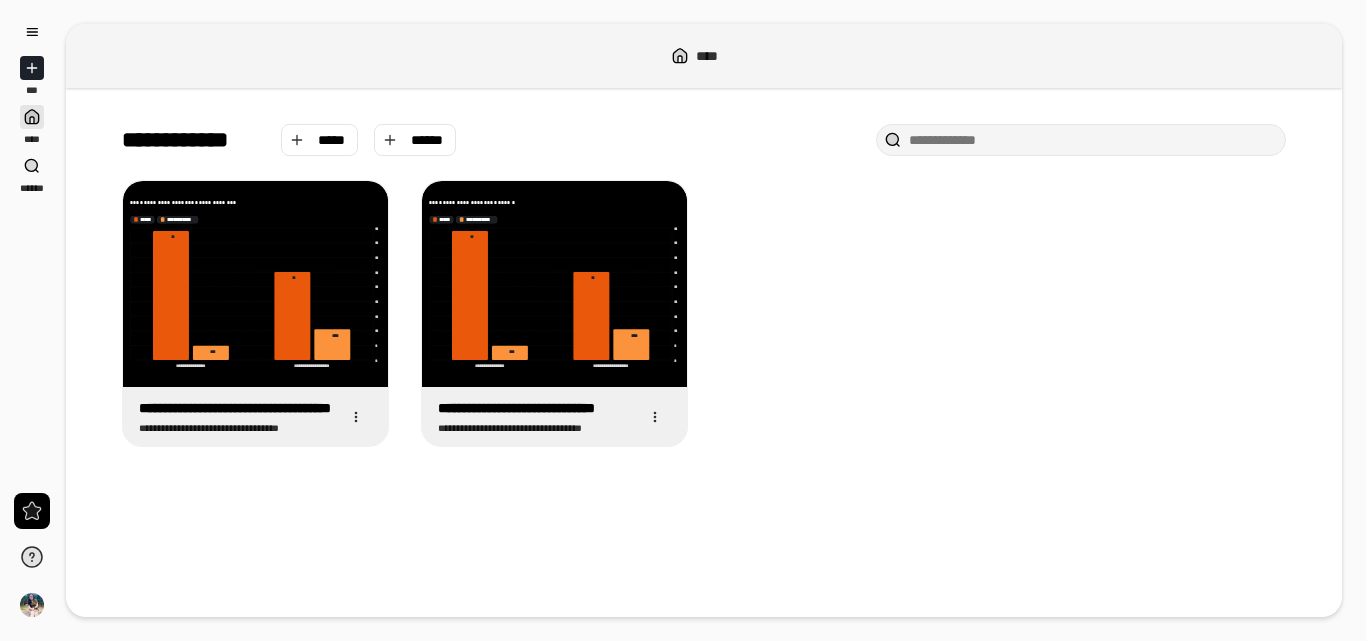 click at bounding box center (32, 68) 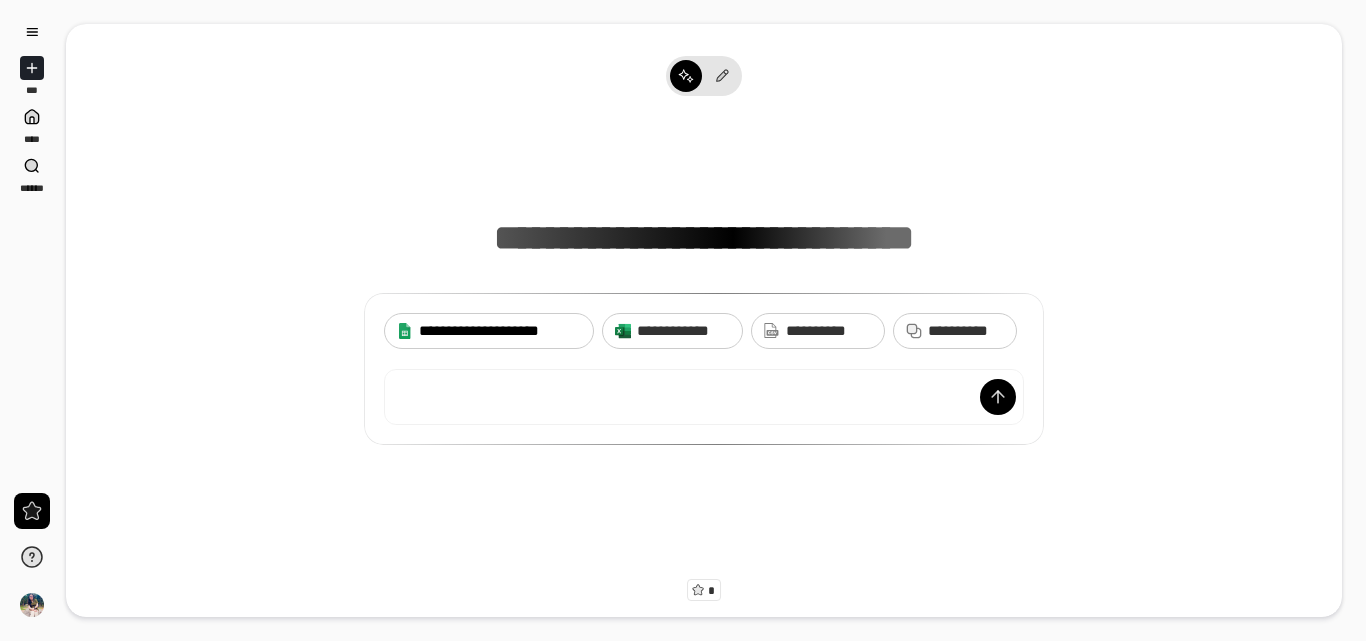 click on "**********" at bounding box center (500, 331) 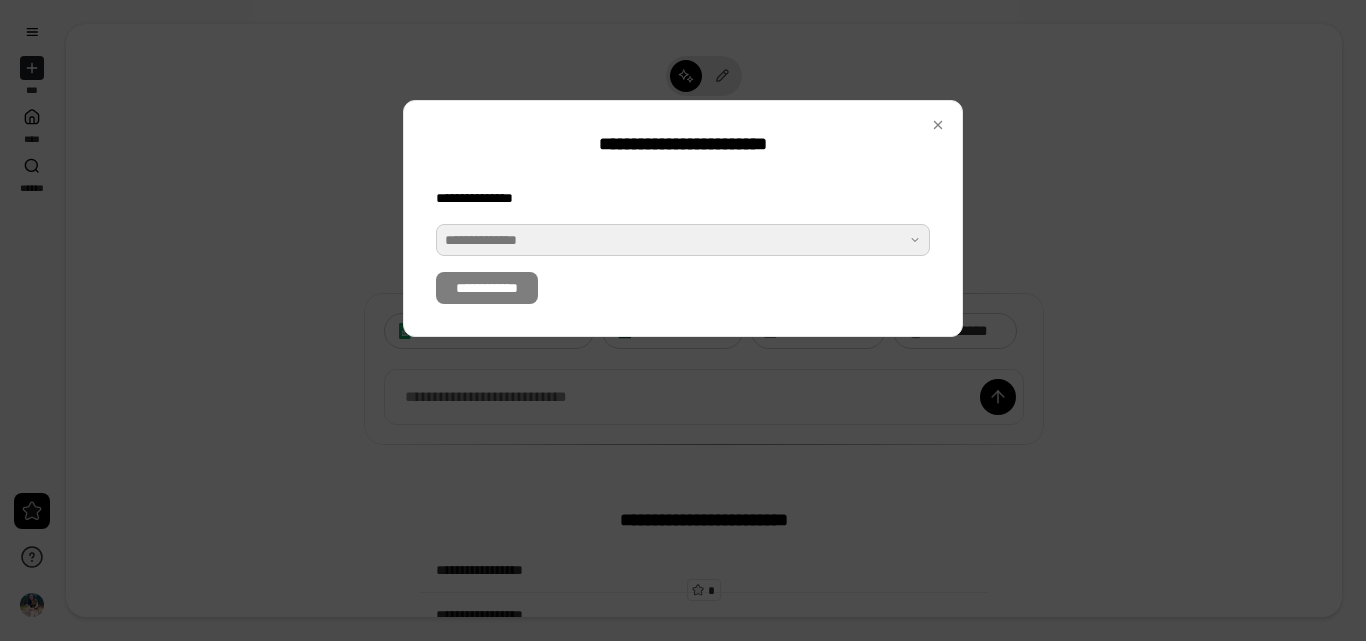 click at bounding box center [683, 240] 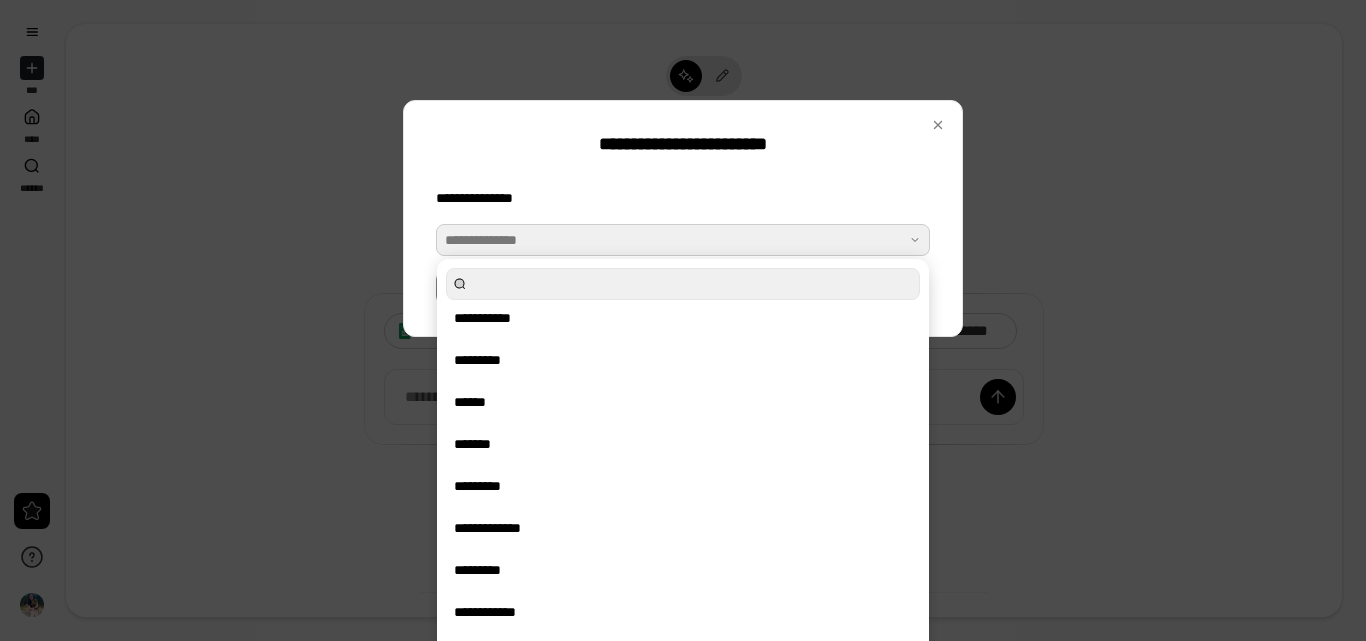 scroll, scrollTop: 91, scrollLeft: 0, axis: vertical 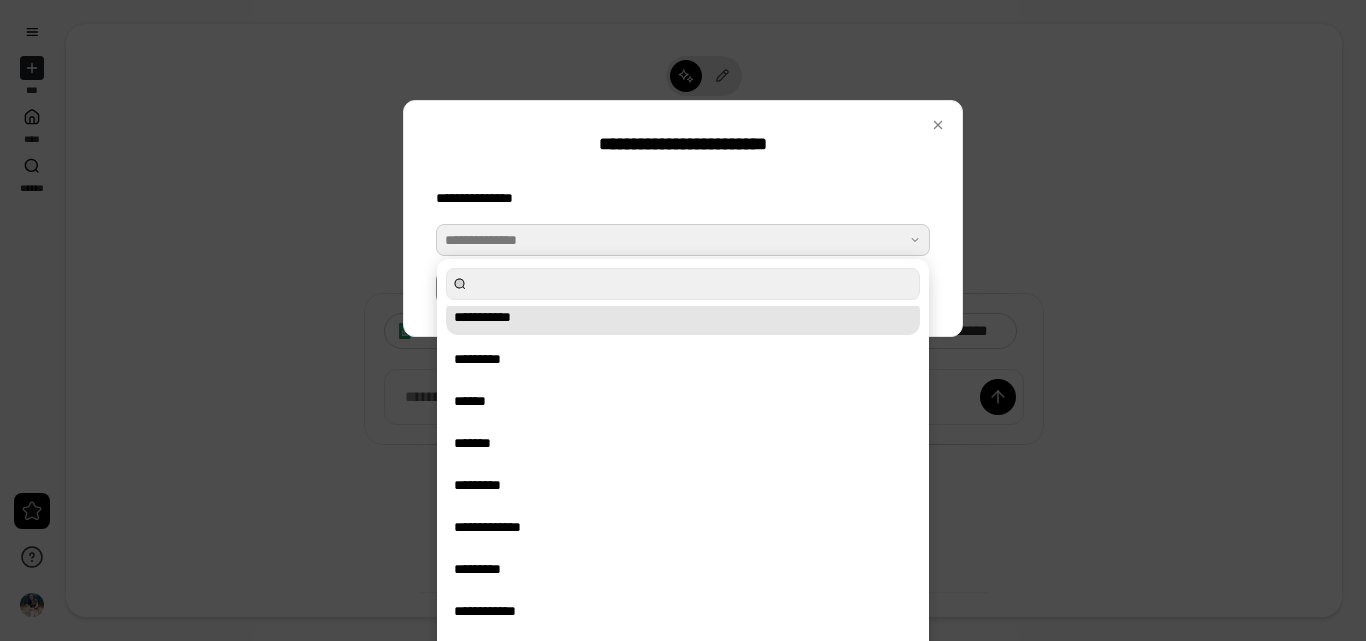 click on "**********" at bounding box center [683, 317] 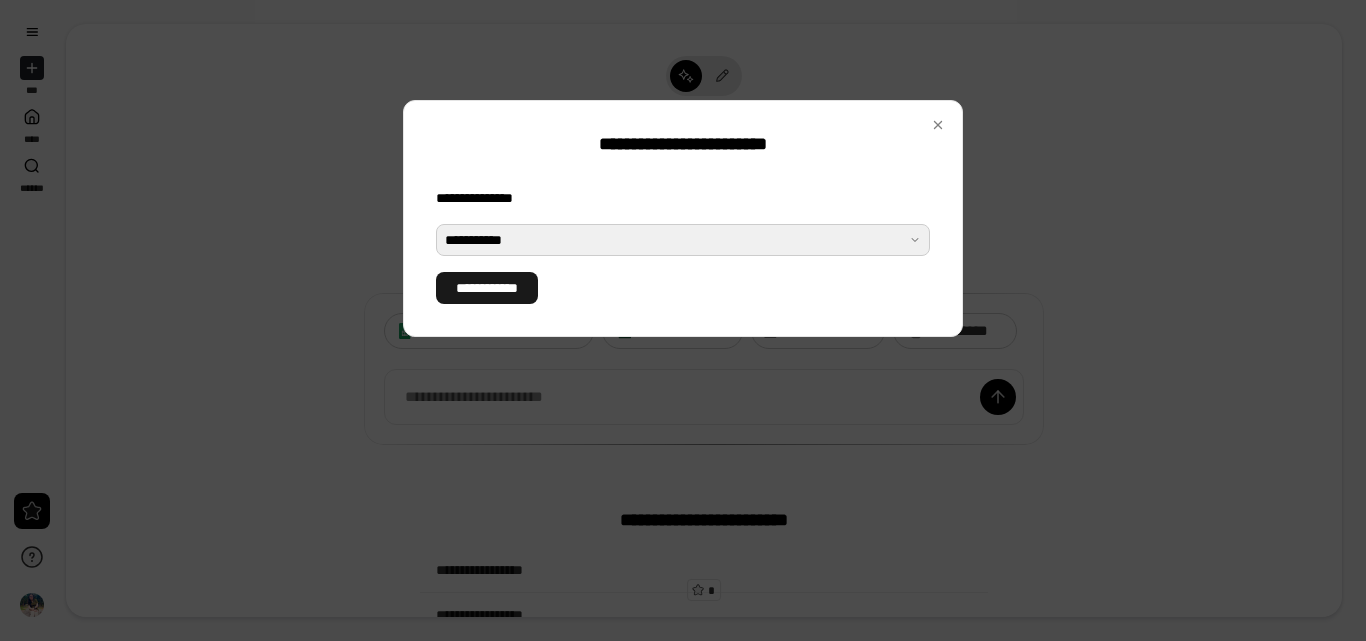 click on "**********" at bounding box center [487, 288] 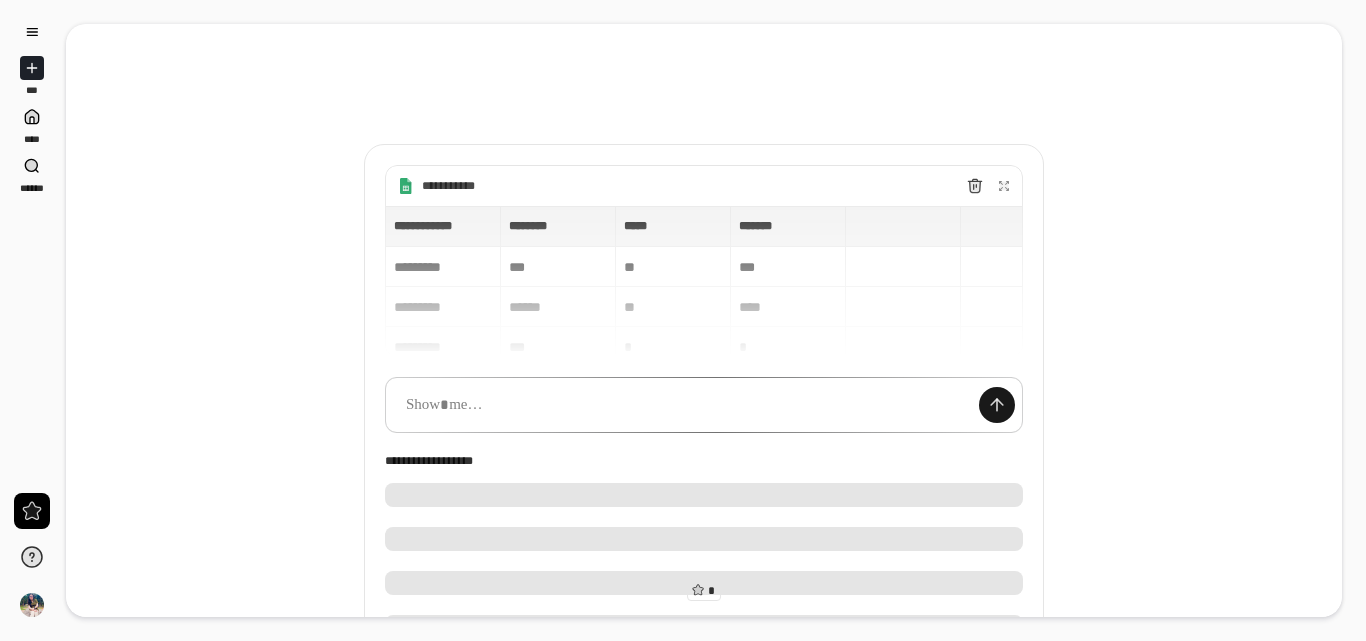 click at bounding box center (997, 405) 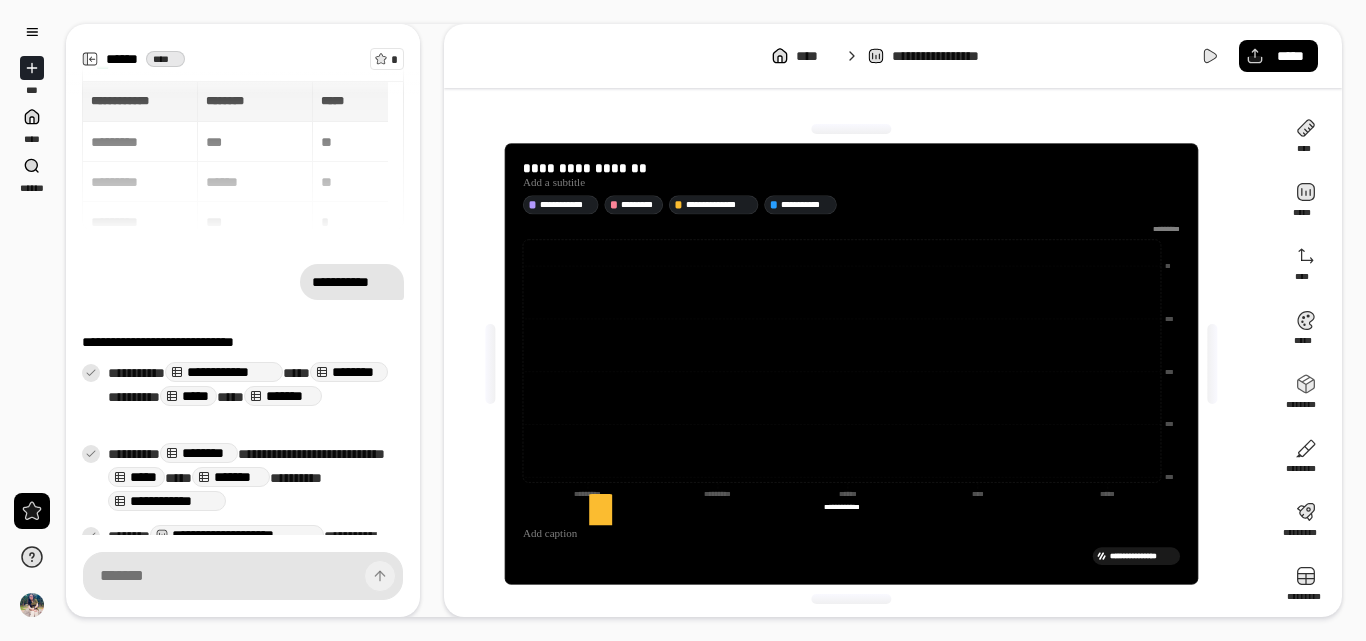 scroll, scrollTop: 116, scrollLeft: 0, axis: vertical 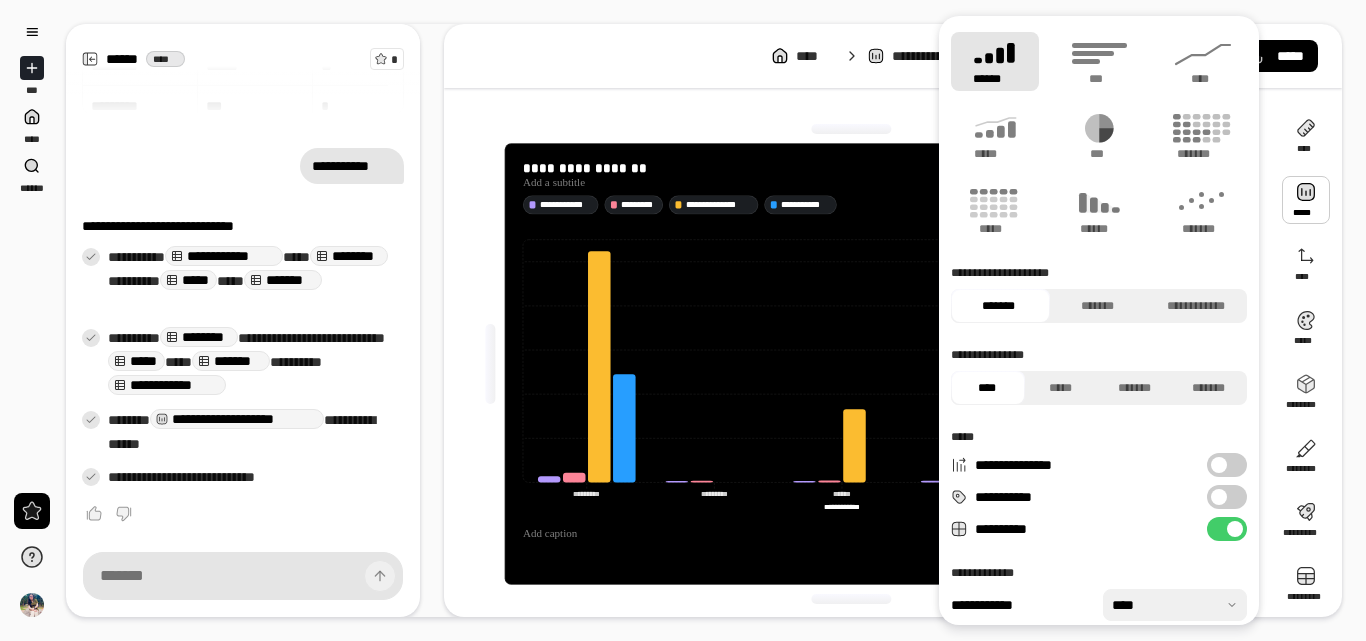 click at bounding box center (1306, 200) 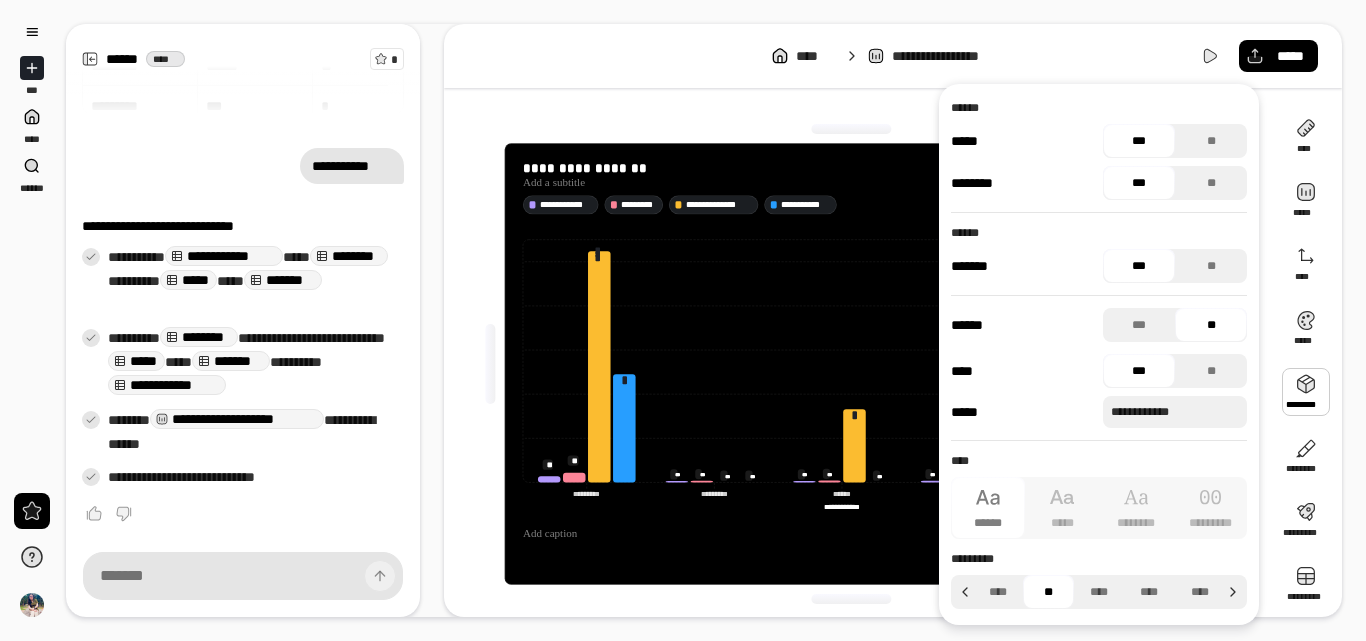 click at bounding box center [1306, 392] 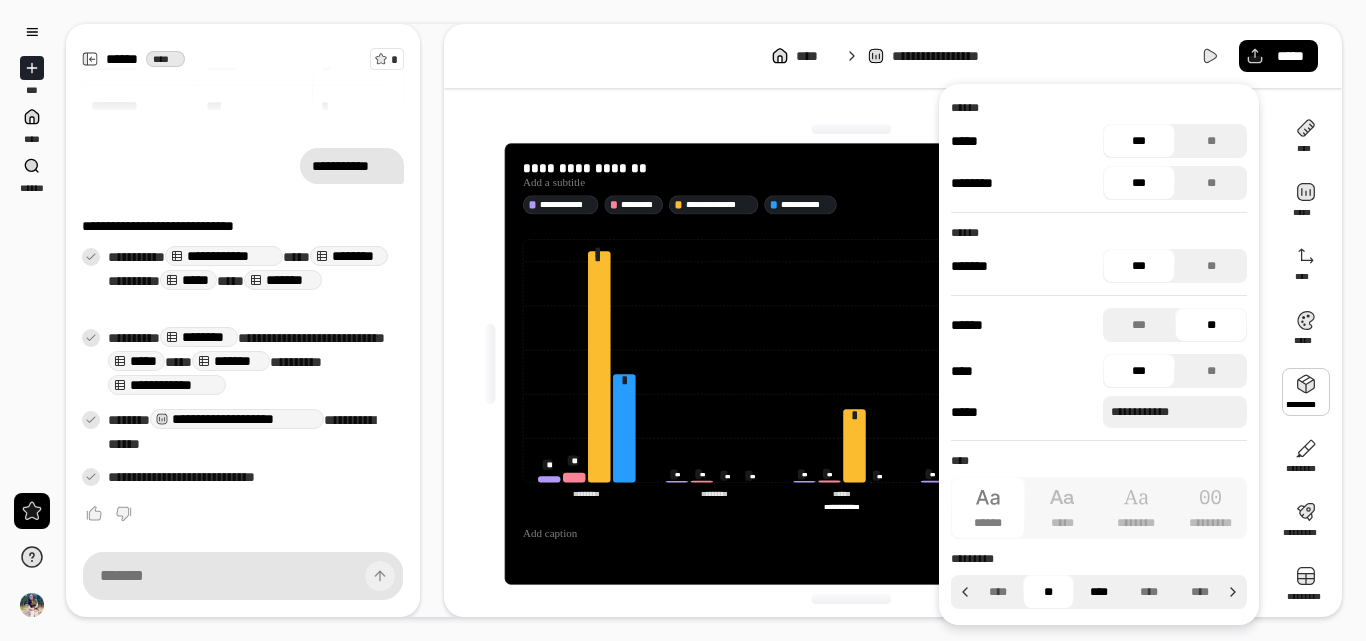 click on "****" at bounding box center [1099, 592] 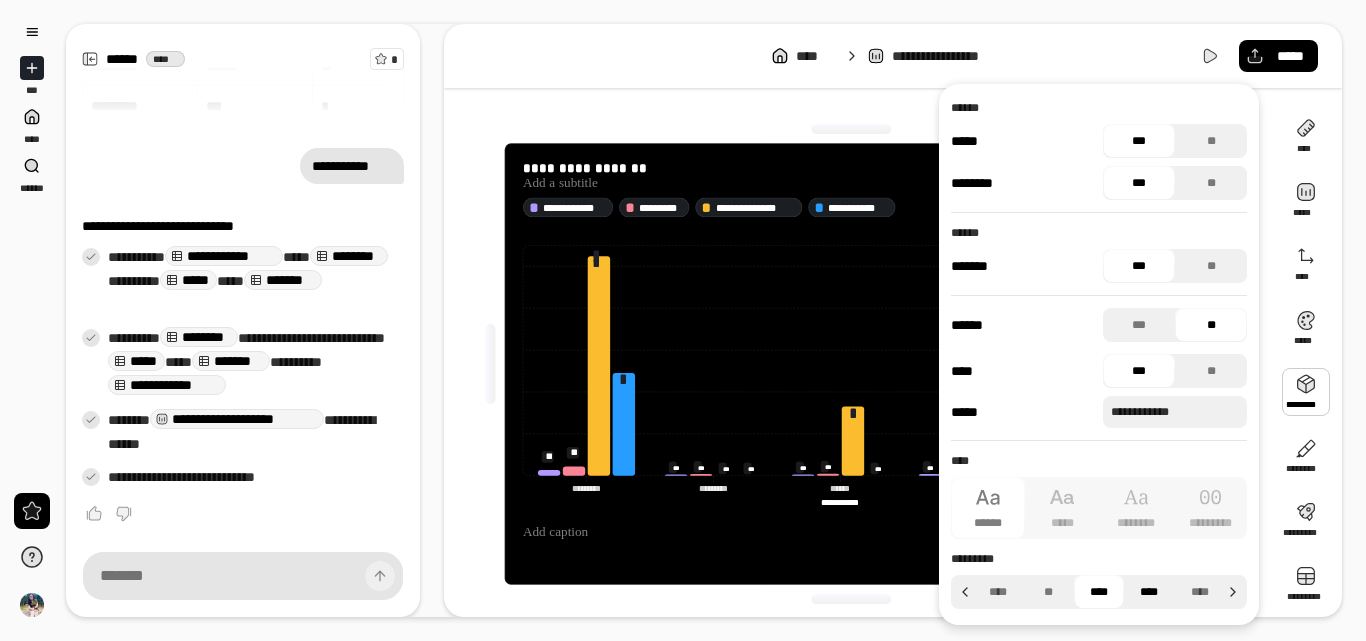click on "****" at bounding box center [1149, 592] 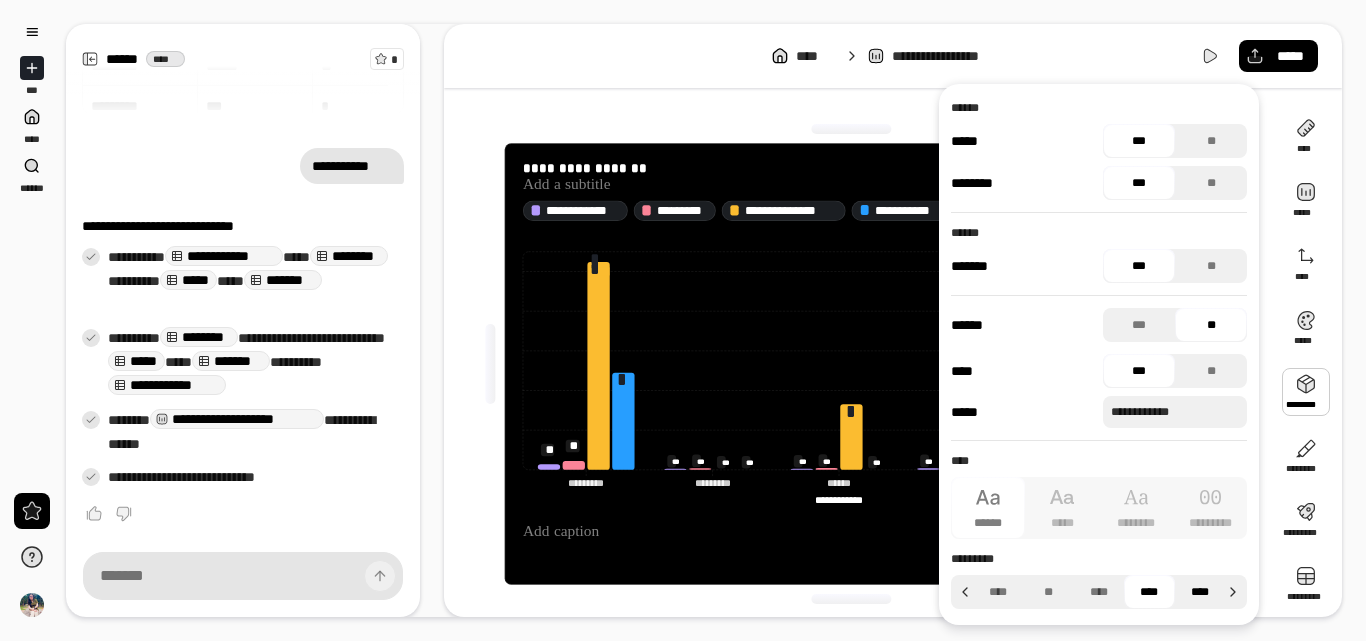 click on "****" at bounding box center [1200, 592] 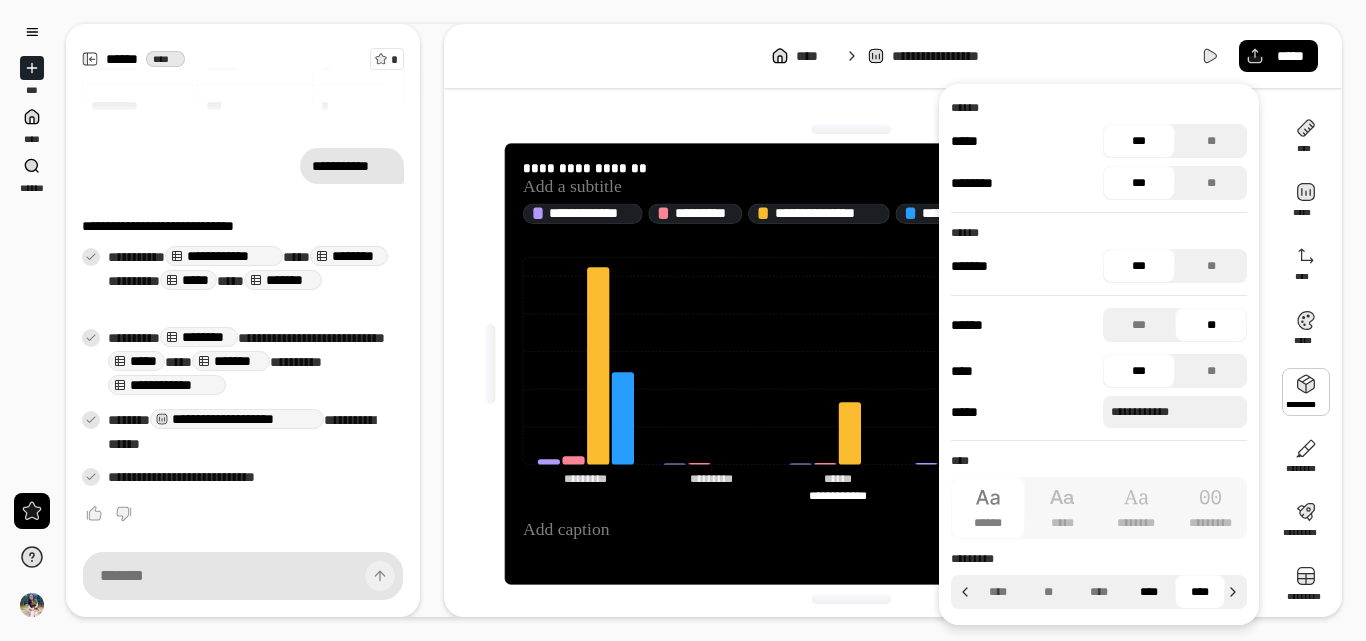 click on "****" at bounding box center [1149, 592] 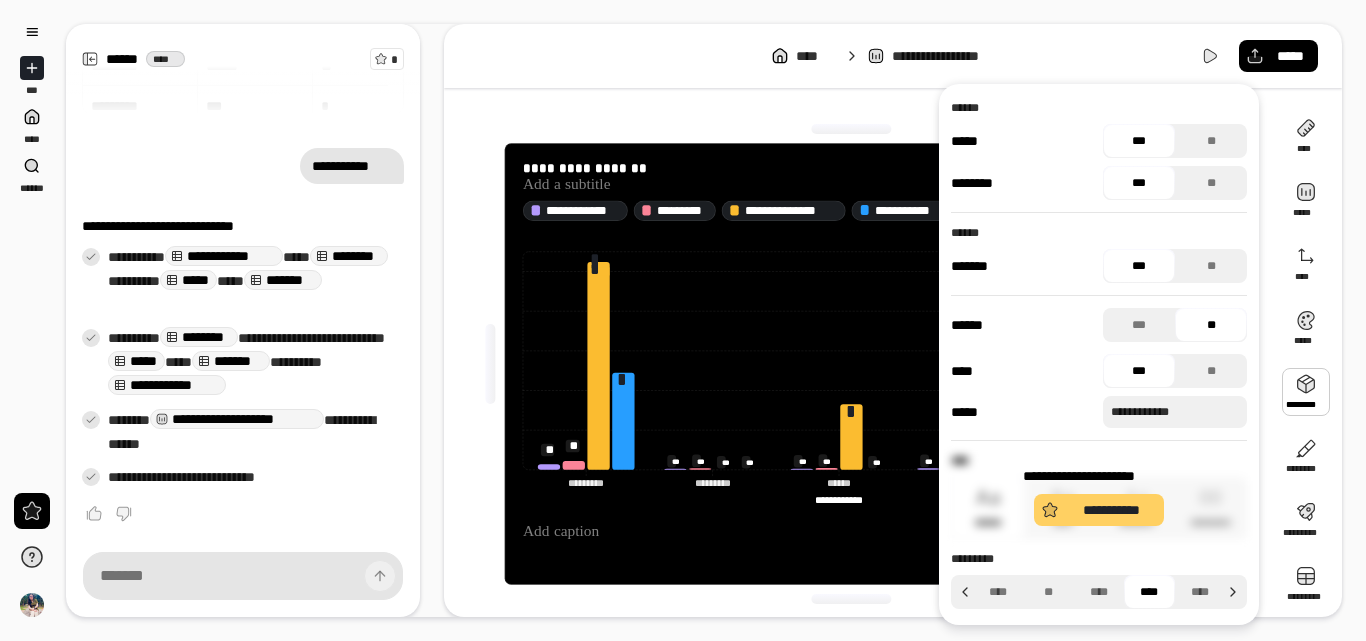 click on "**********" at bounding box center [1099, 510] 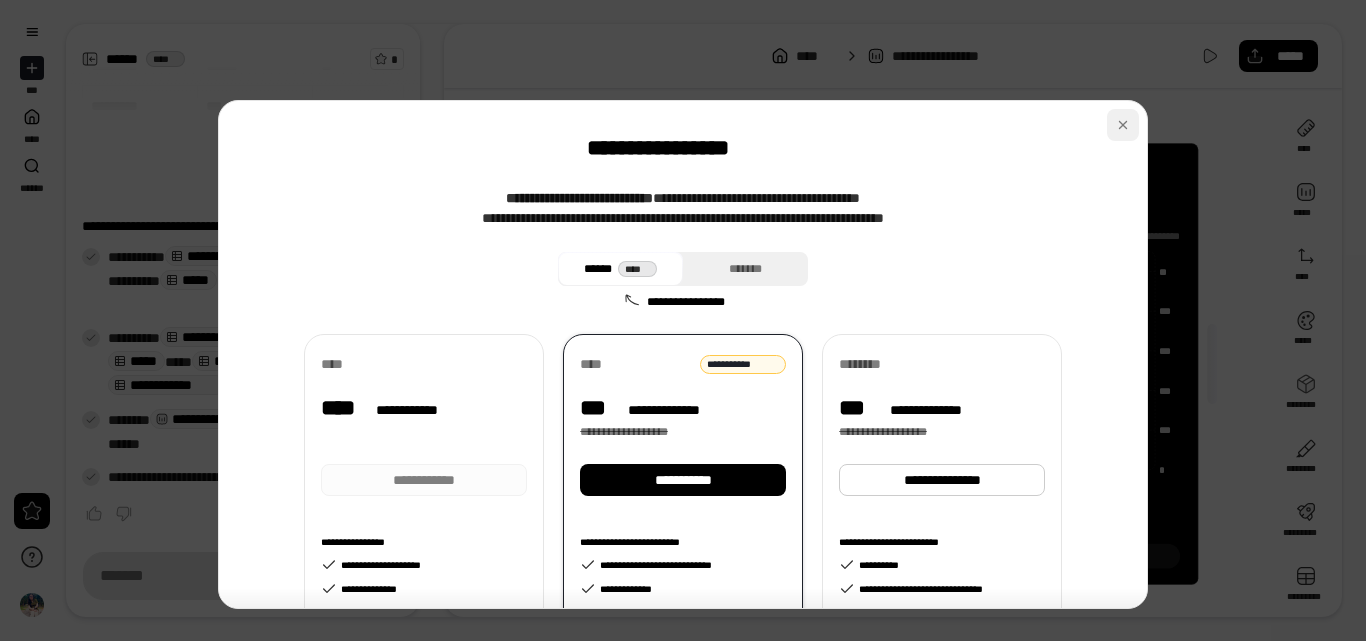 click at bounding box center [1123, 125] 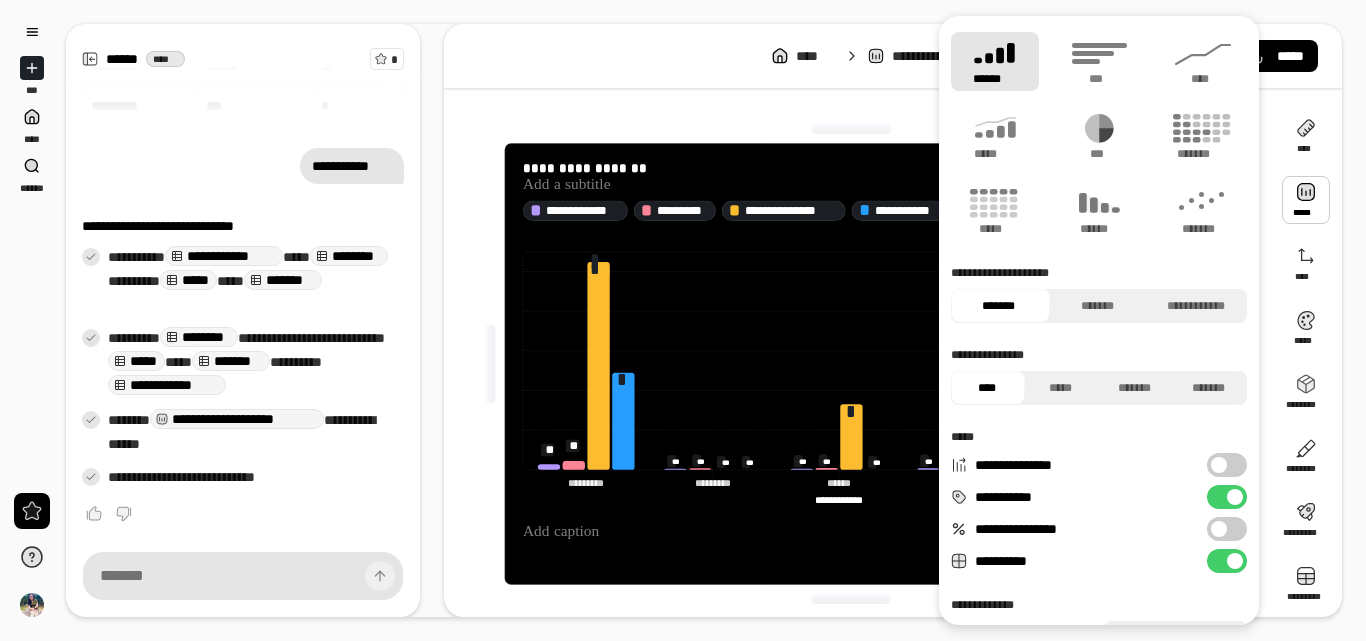 click at bounding box center [1306, 200] 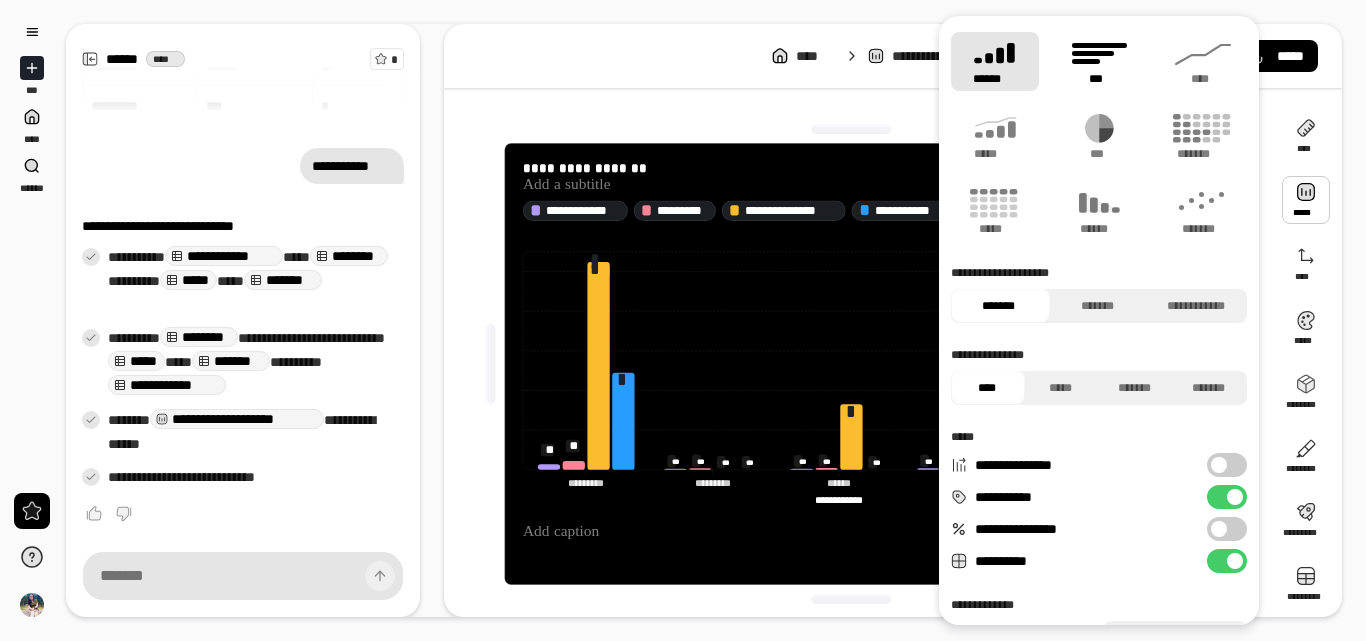 click 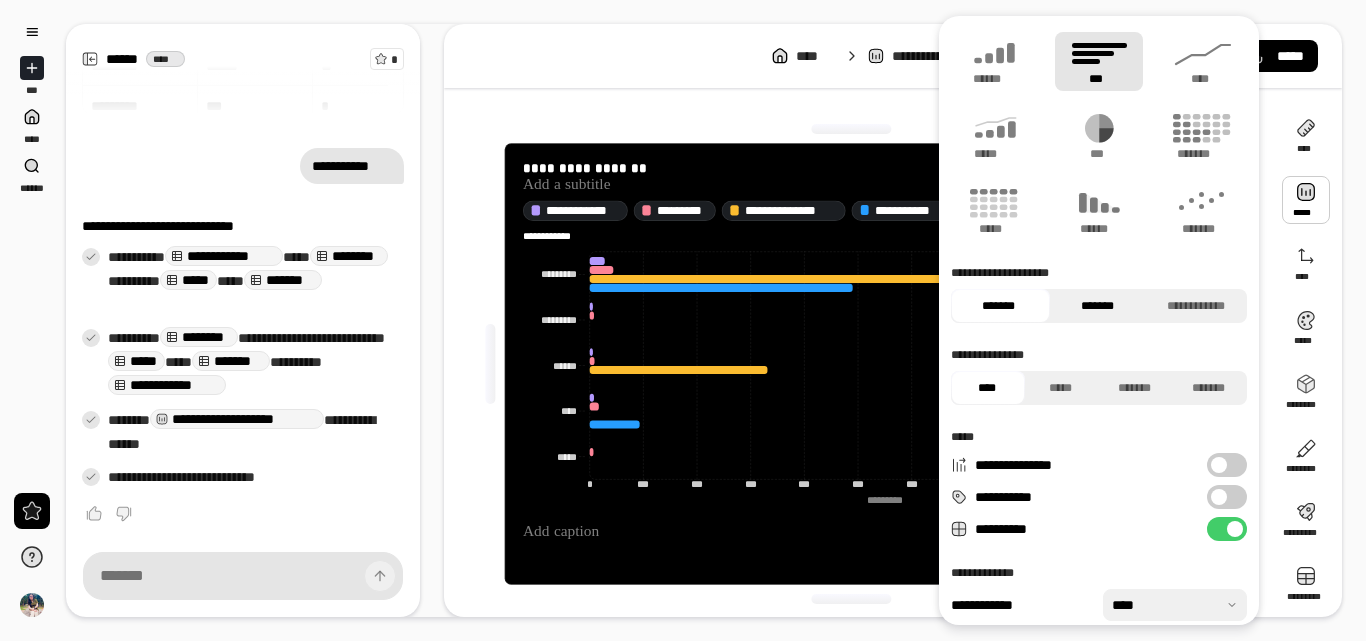 click on "*******" at bounding box center (1097, 306) 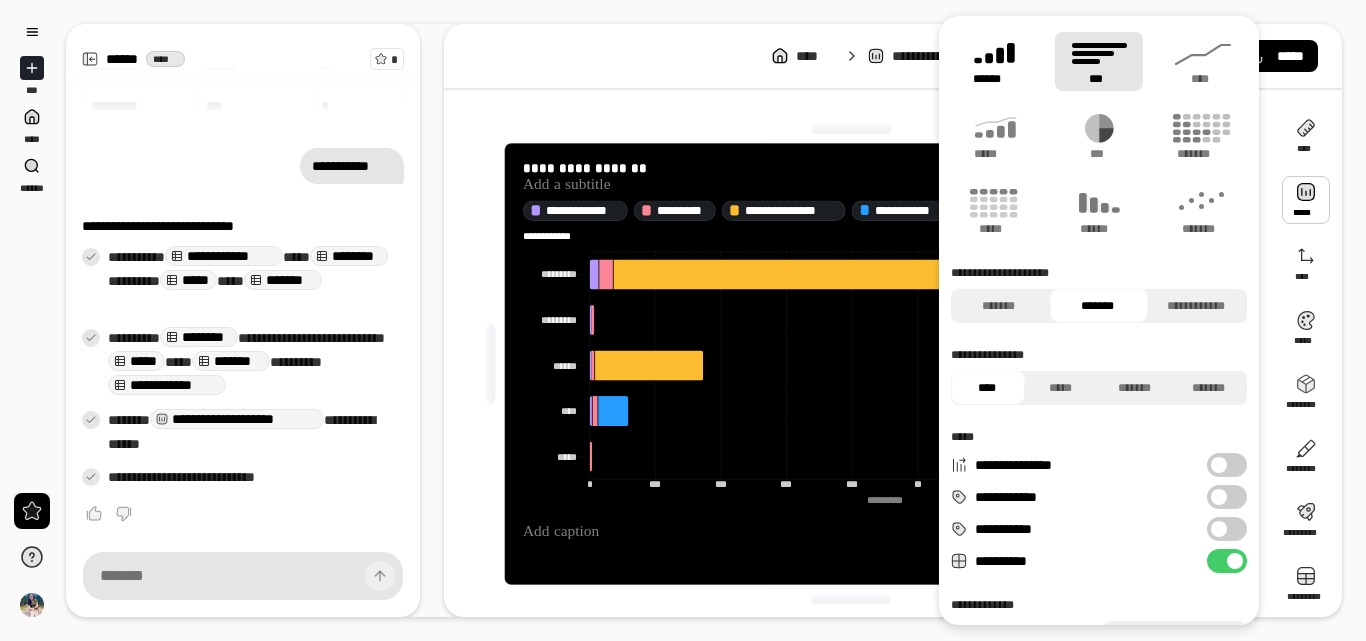 click 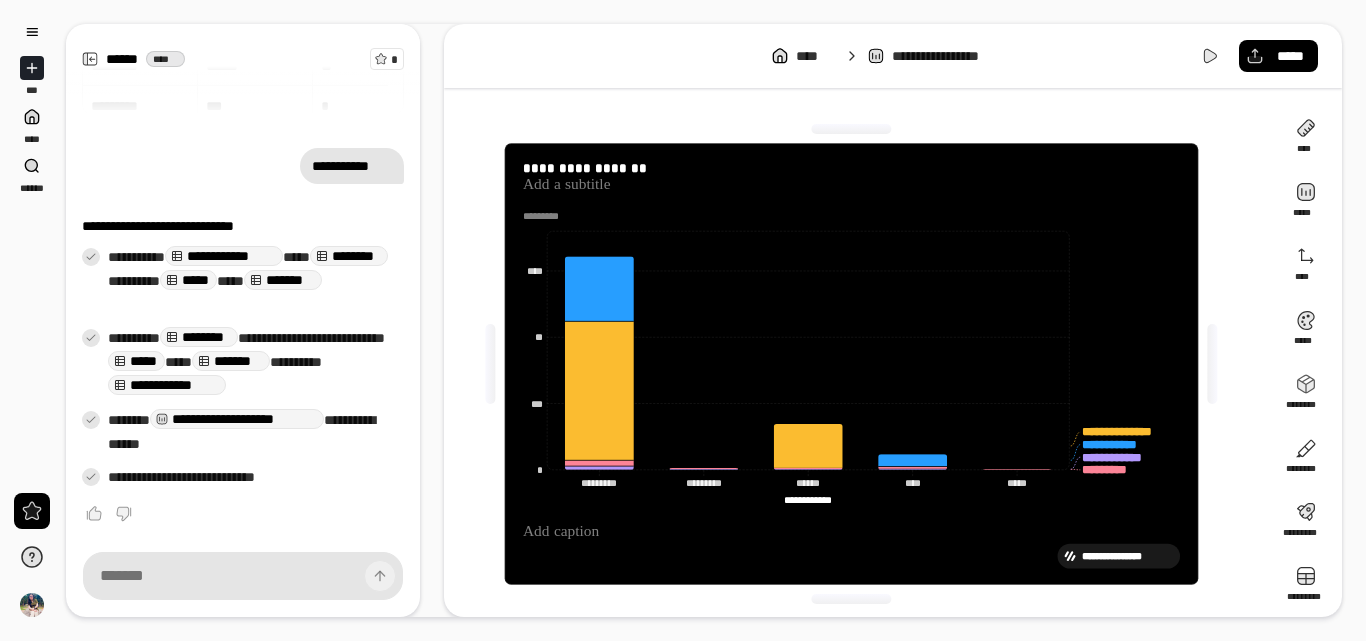 click on "**********" at bounding box center (859, 364) 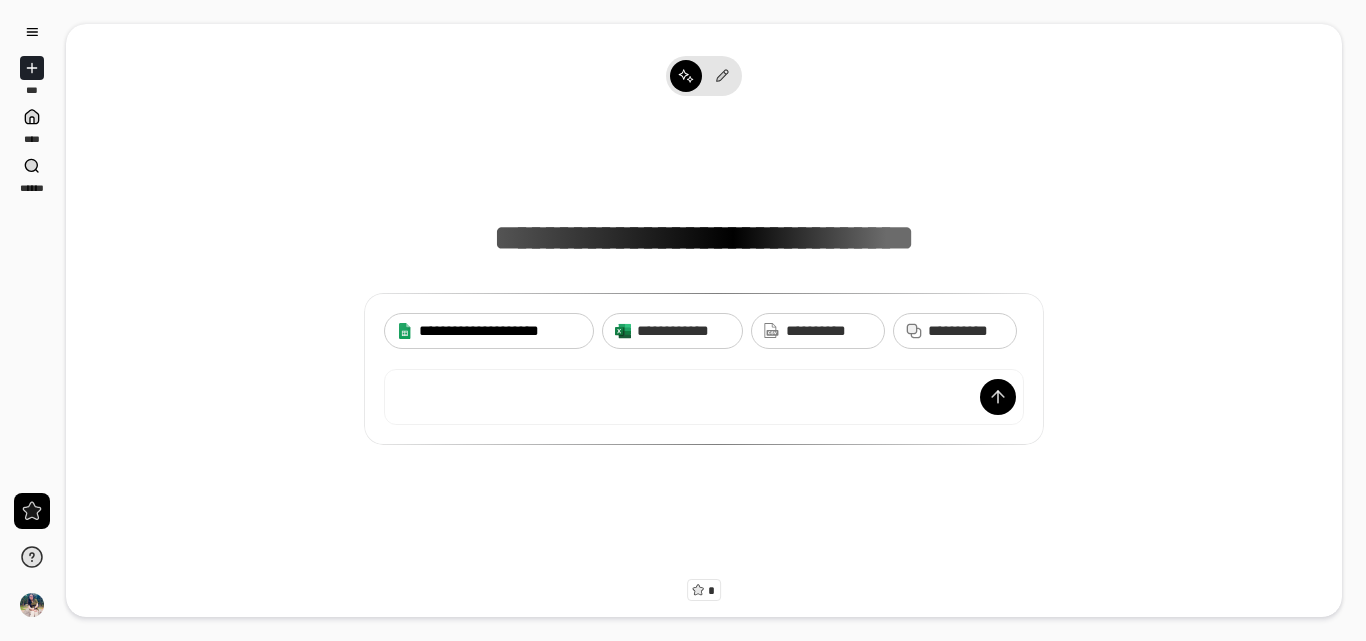 click on "**********" at bounding box center [500, 331] 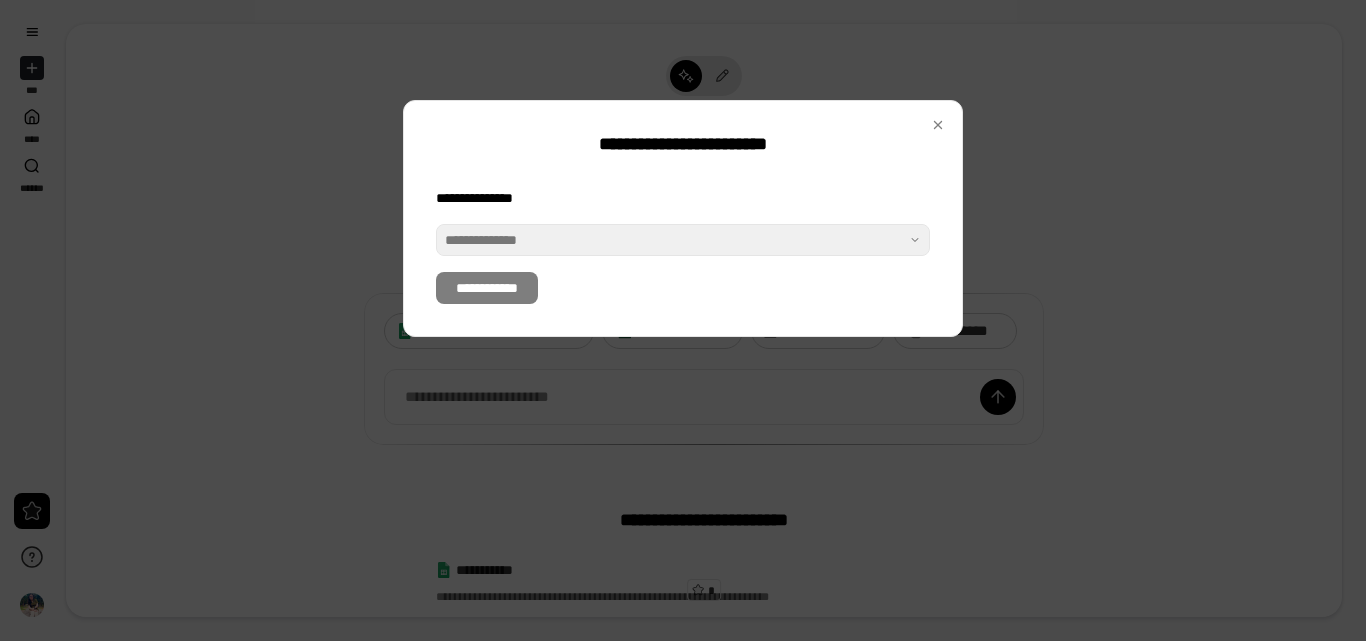click on "**********" at bounding box center (683, 246) 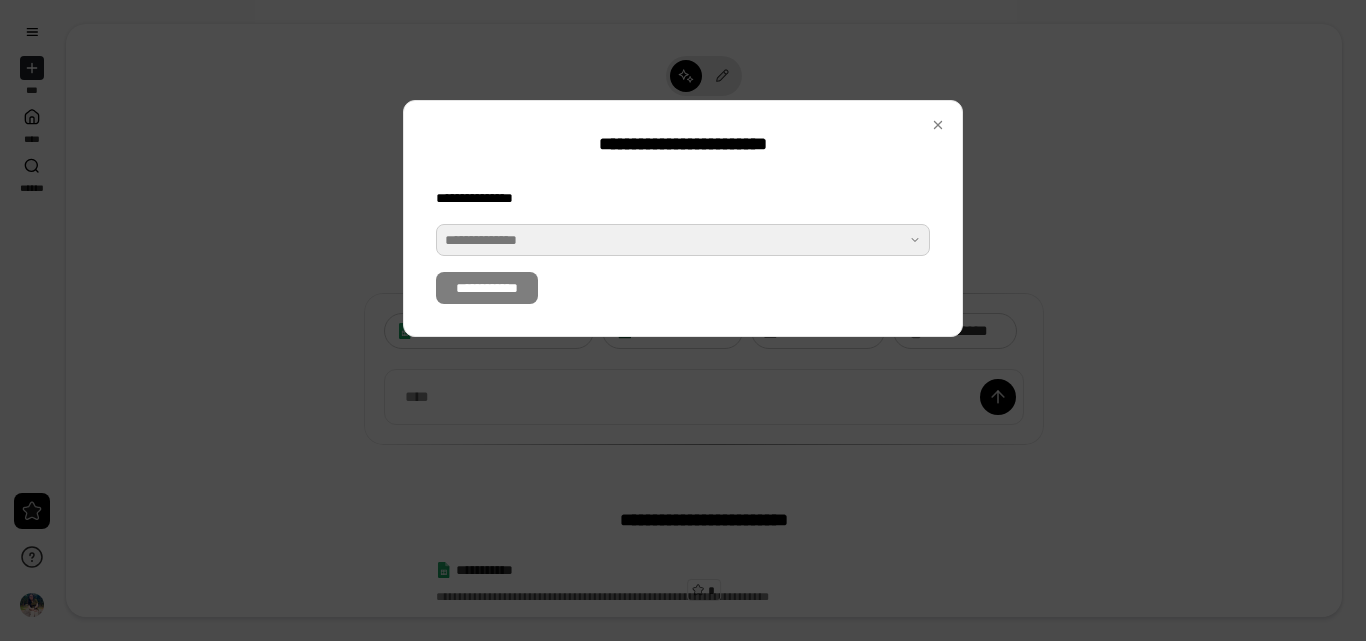 click at bounding box center (683, 240) 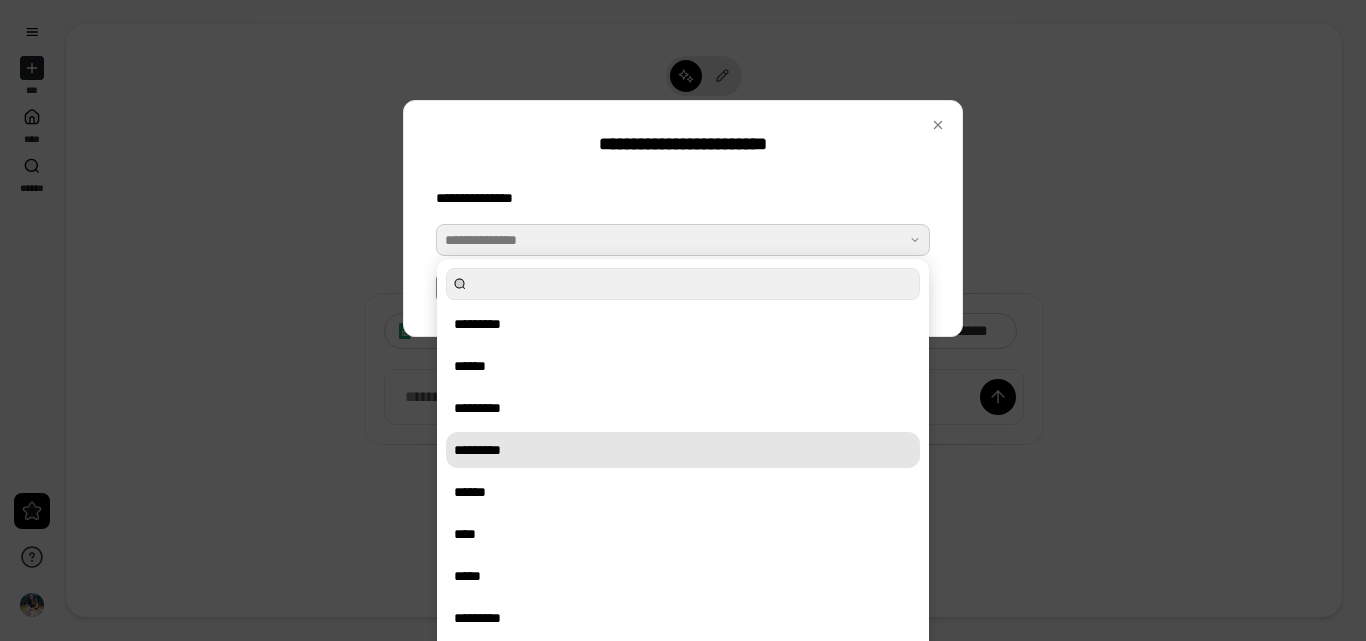 click on "*********" at bounding box center (683, 450) 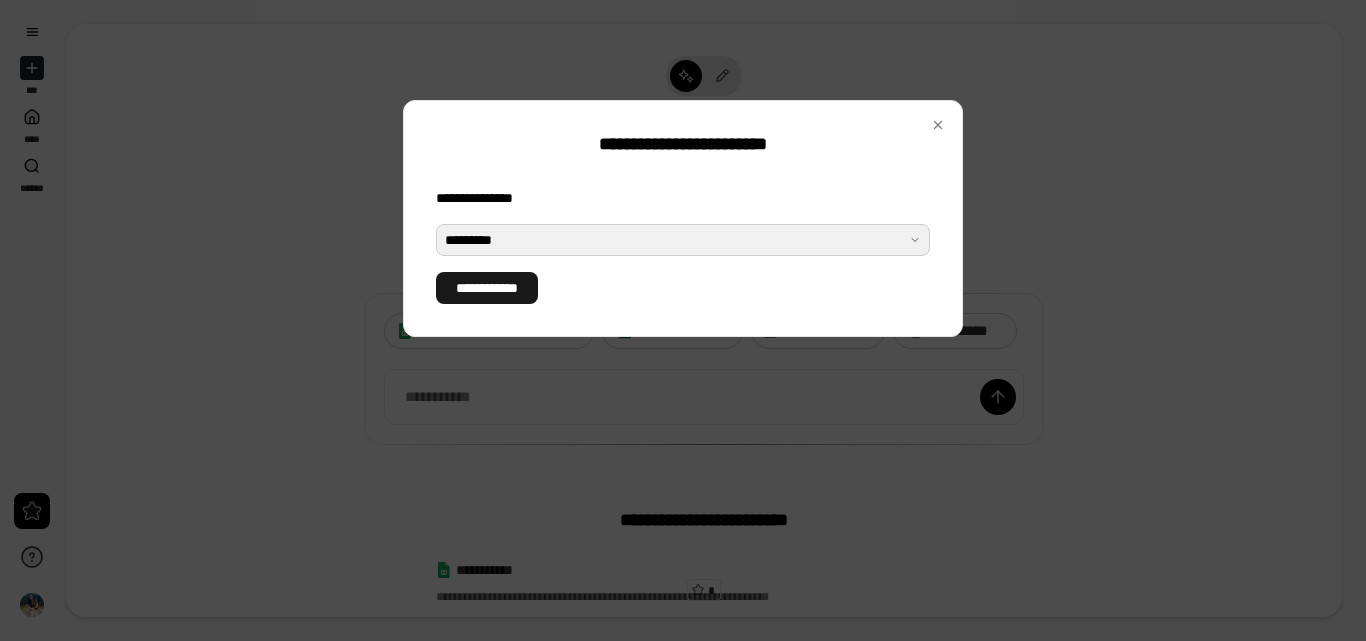 click on "**********" at bounding box center (487, 288) 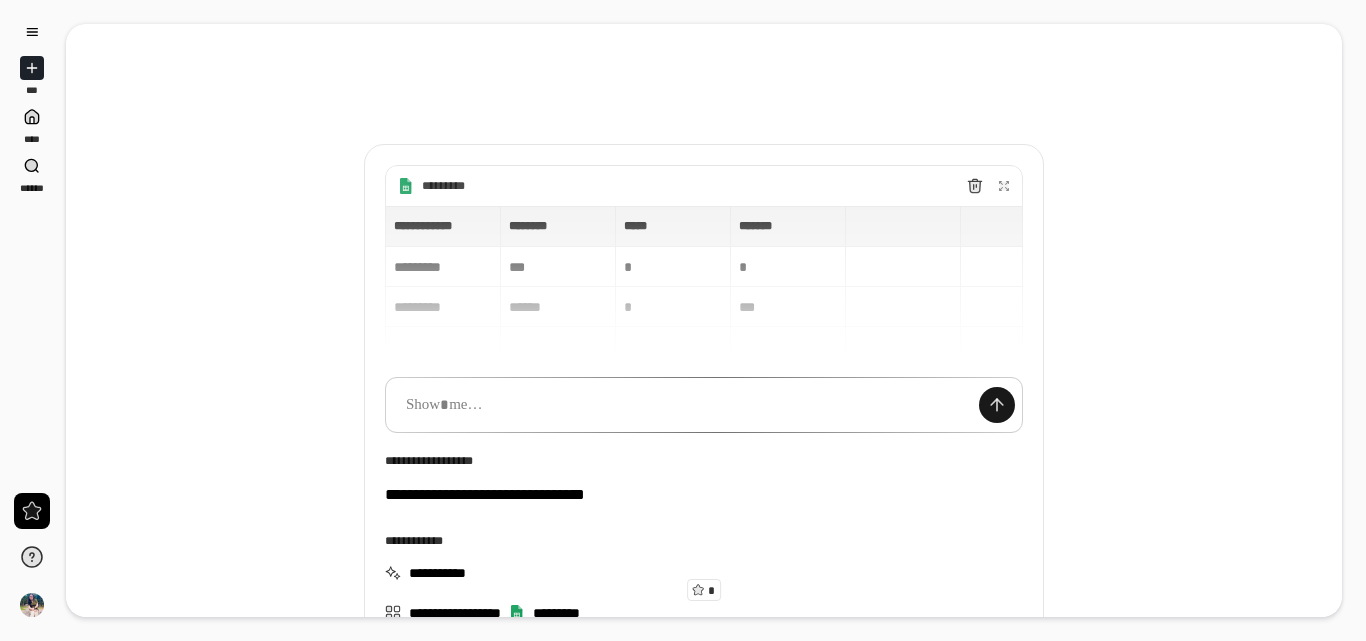 click at bounding box center (997, 405) 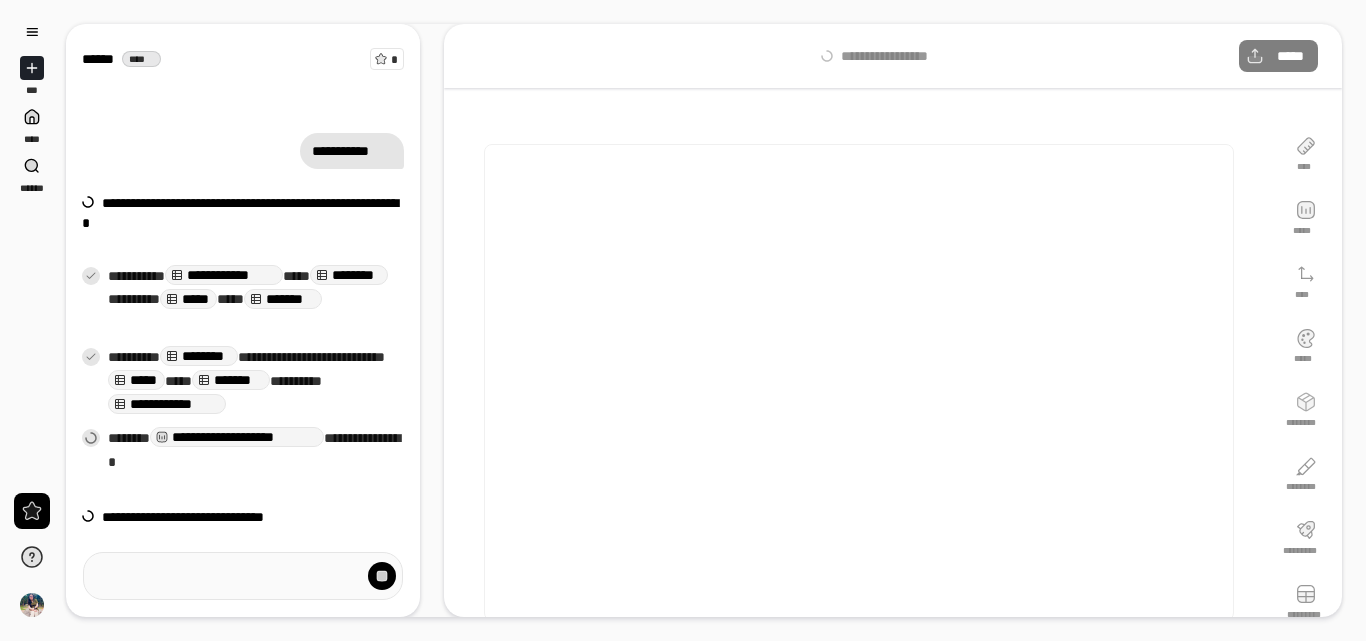 click on "**** ***** **** ***** ******** ******** ********* *********" at bounding box center (1306, 382) 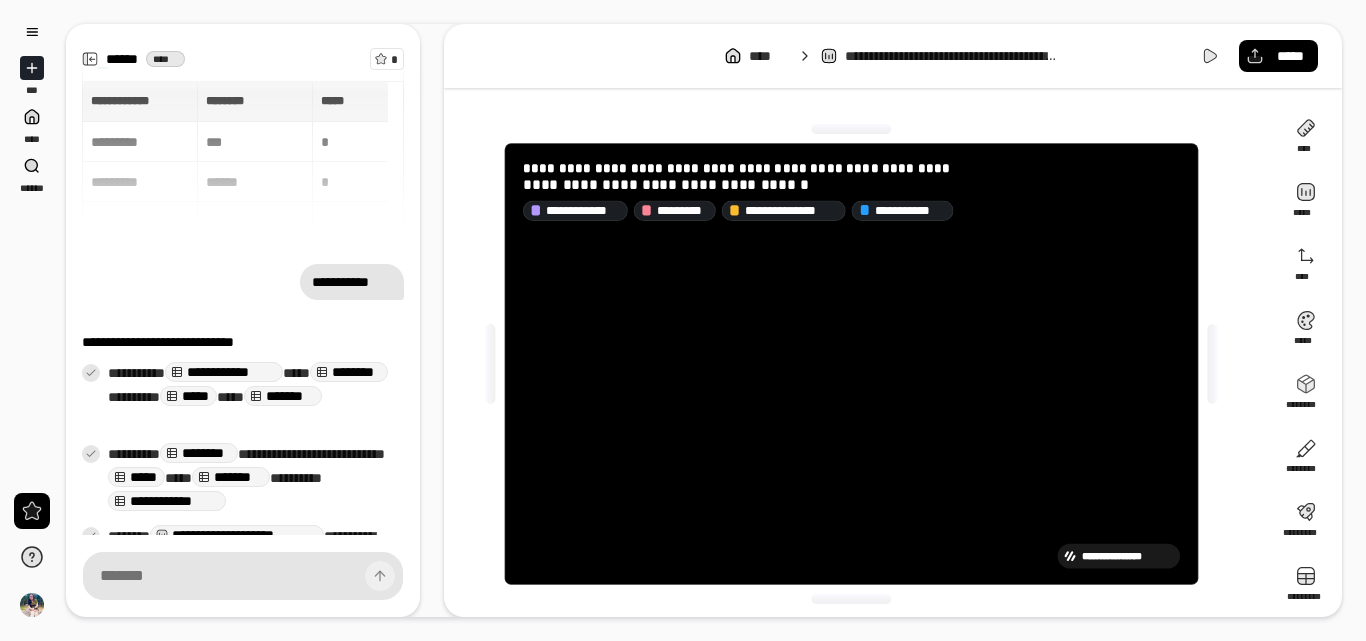 scroll, scrollTop: 116, scrollLeft: 0, axis: vertical 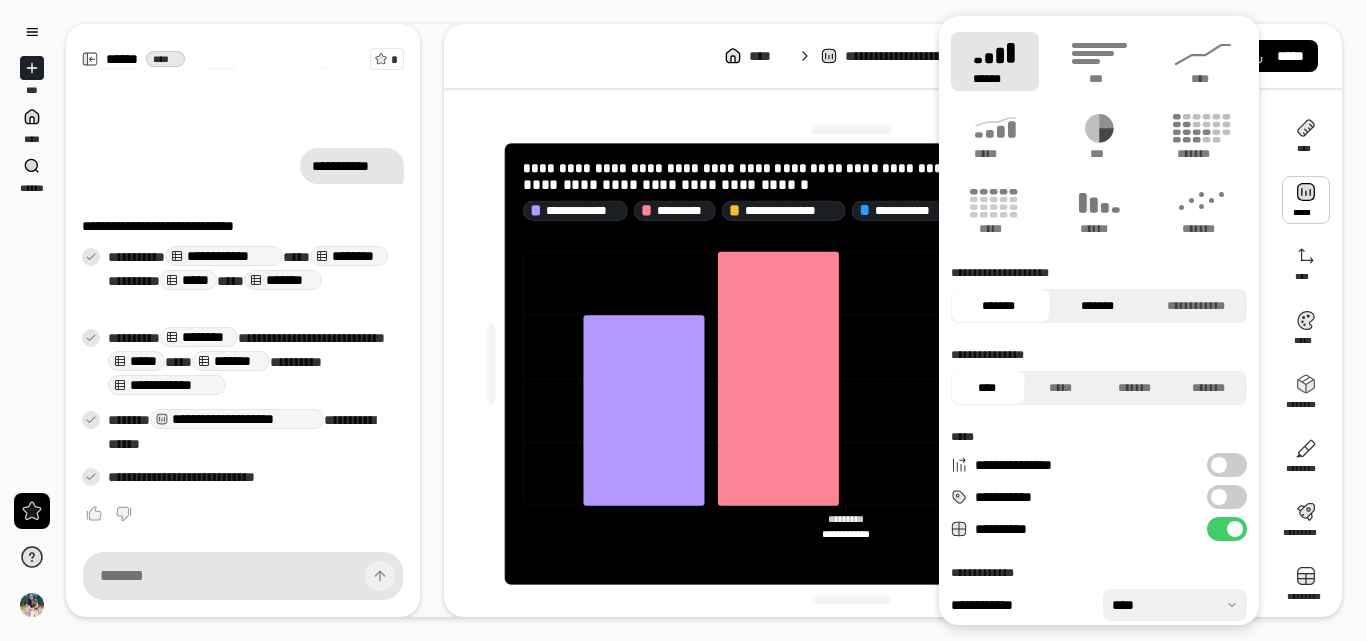 click on "*******" at bounding box center (1097, 306) 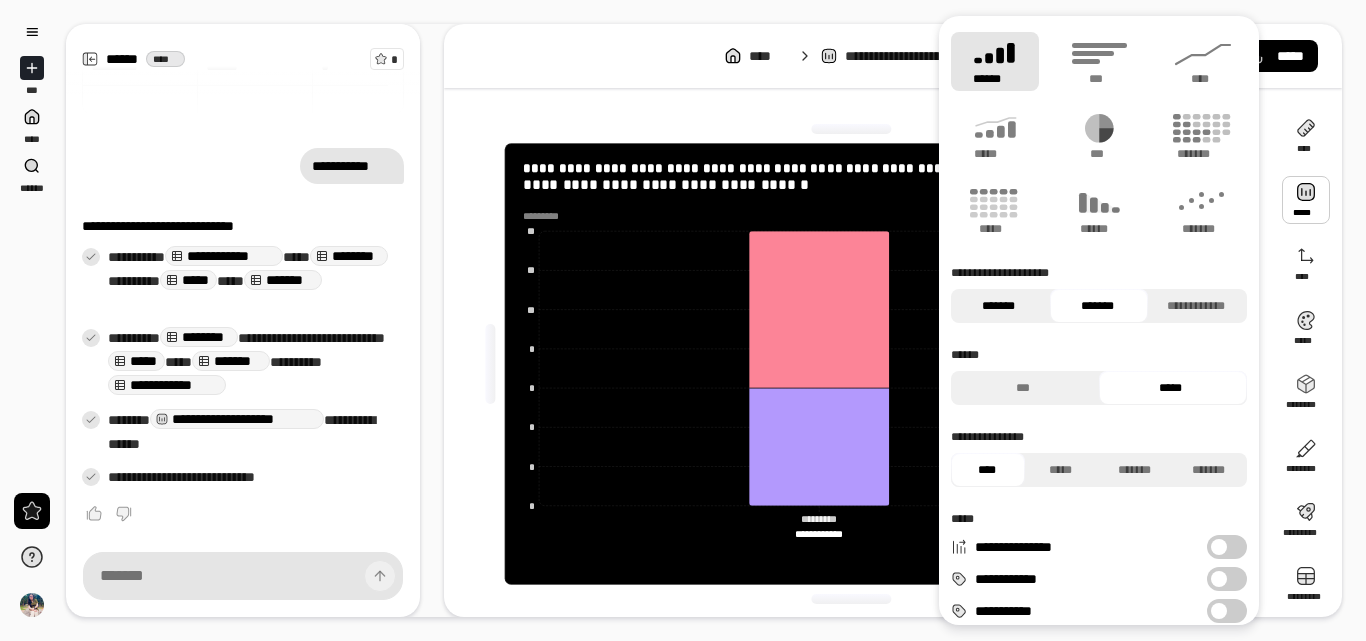 click on "*******" at bounding box center (998, 306) 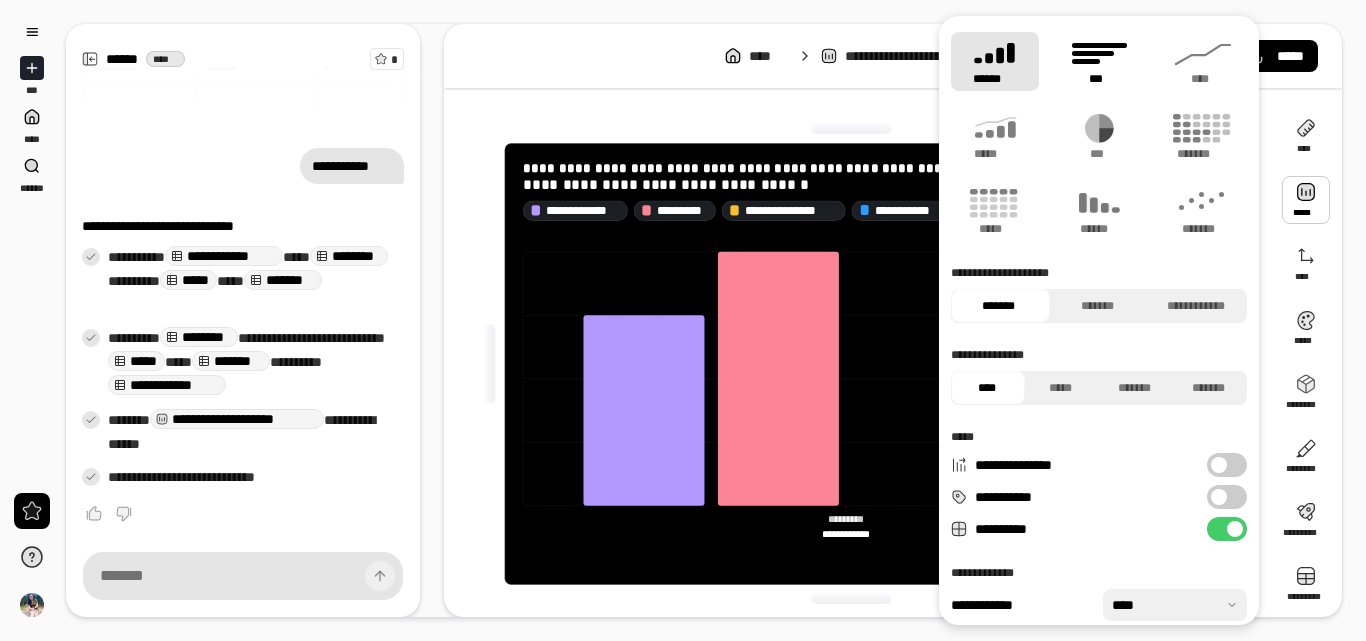 click on "***" at bounding box center (1099, 61) 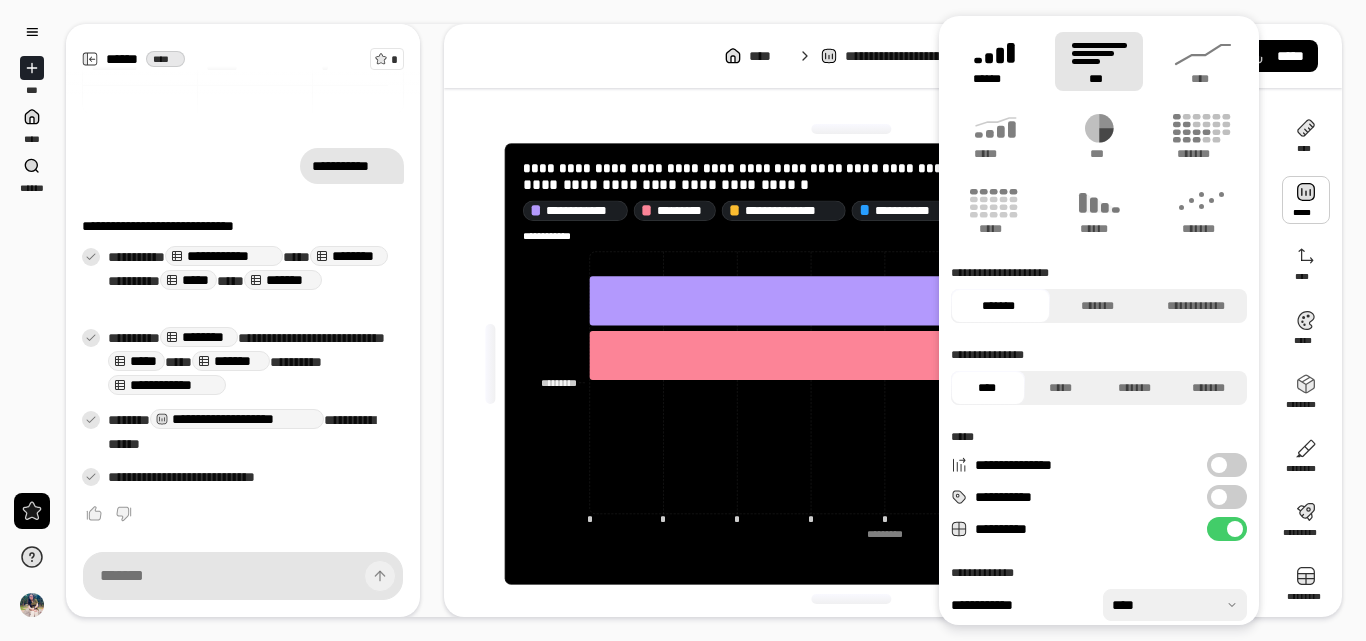 click 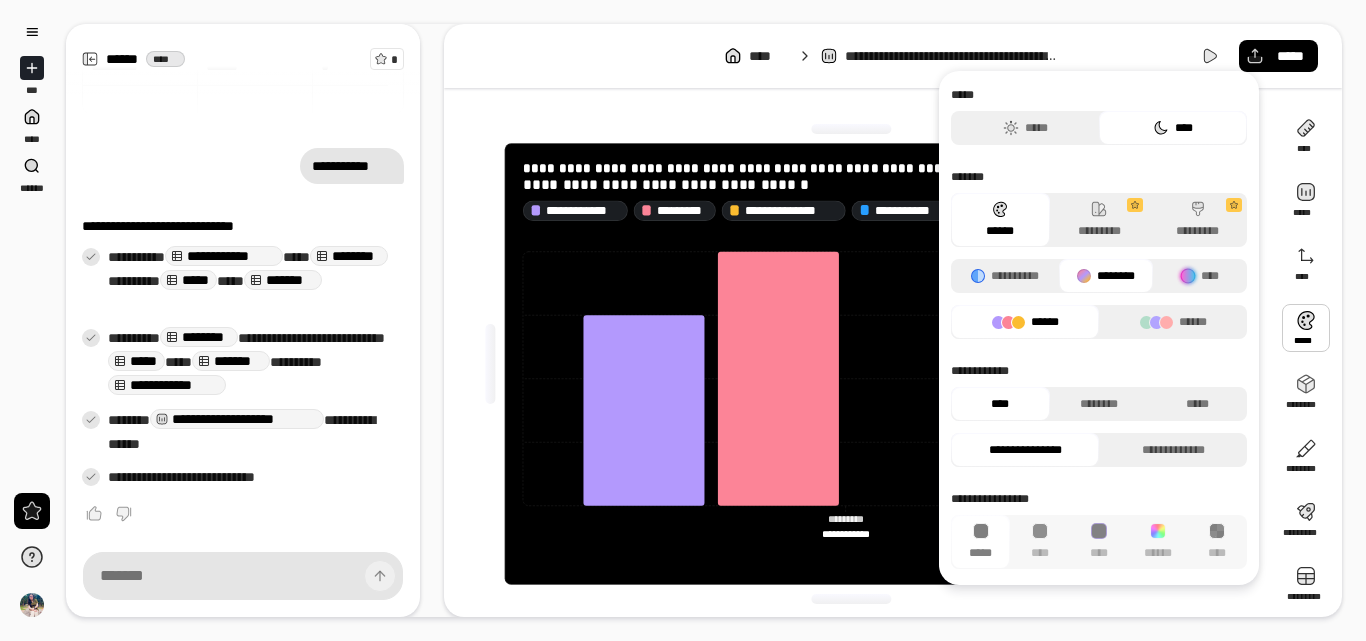 click at bounding box center [1306, 328] 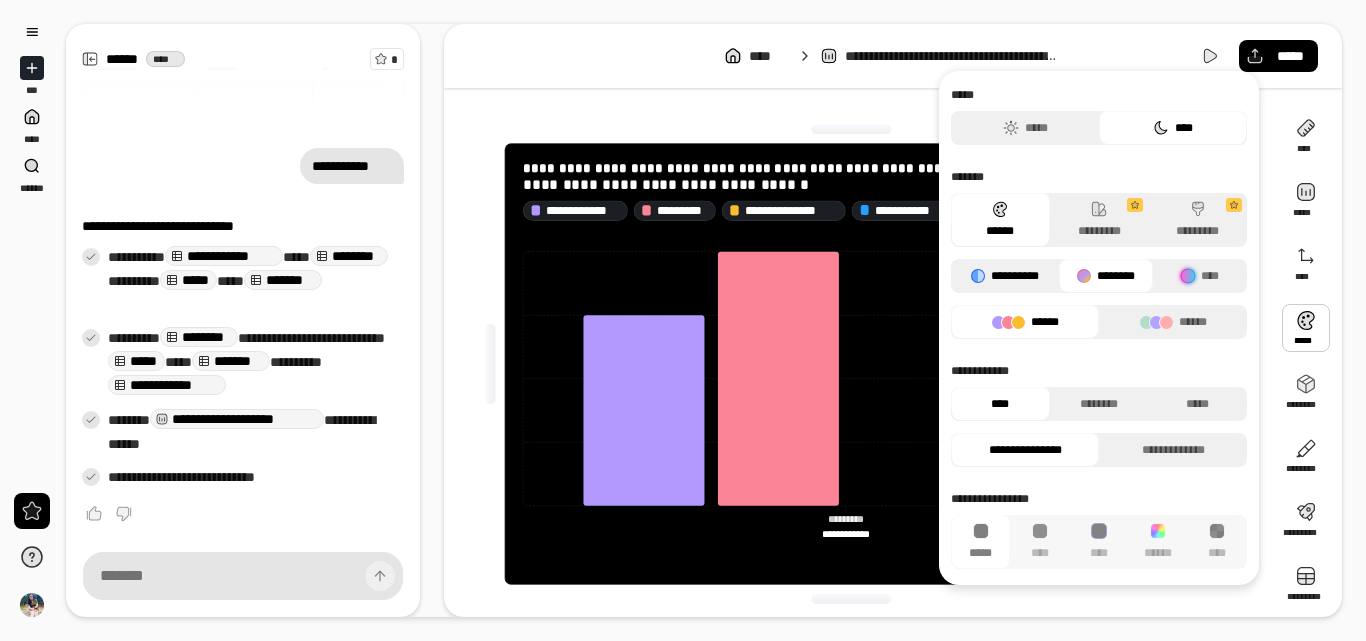 click on "**********" at bounding box center (1005, 276) 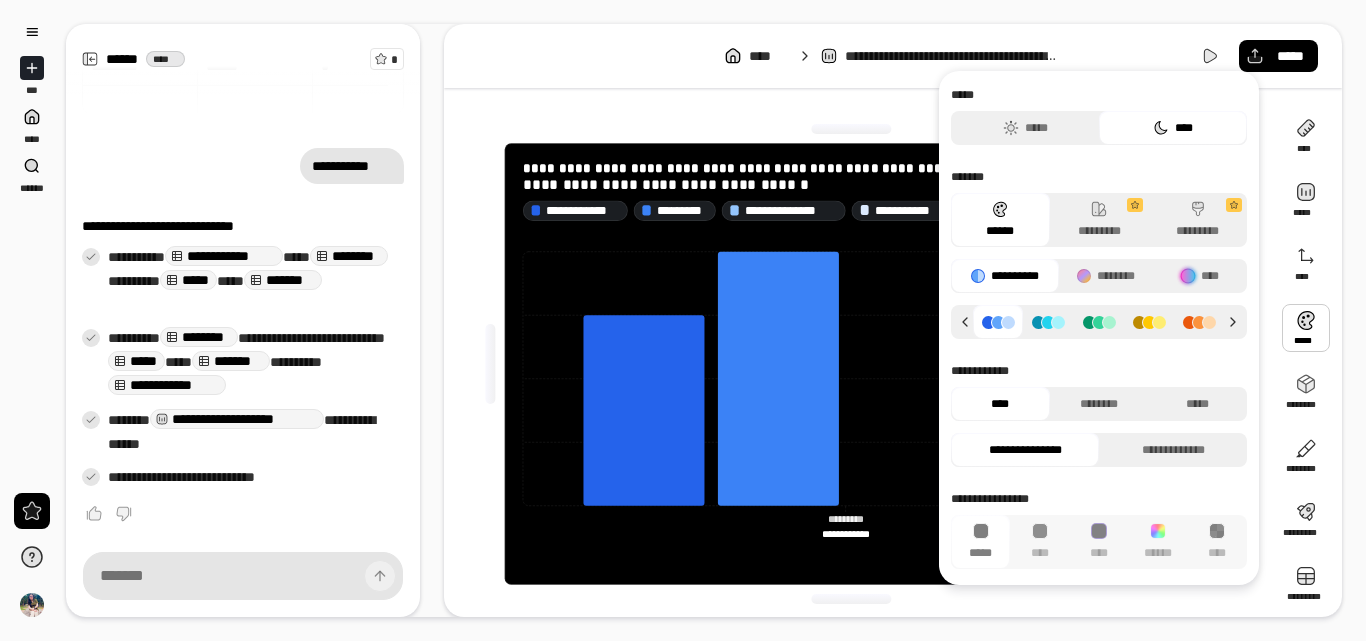 click 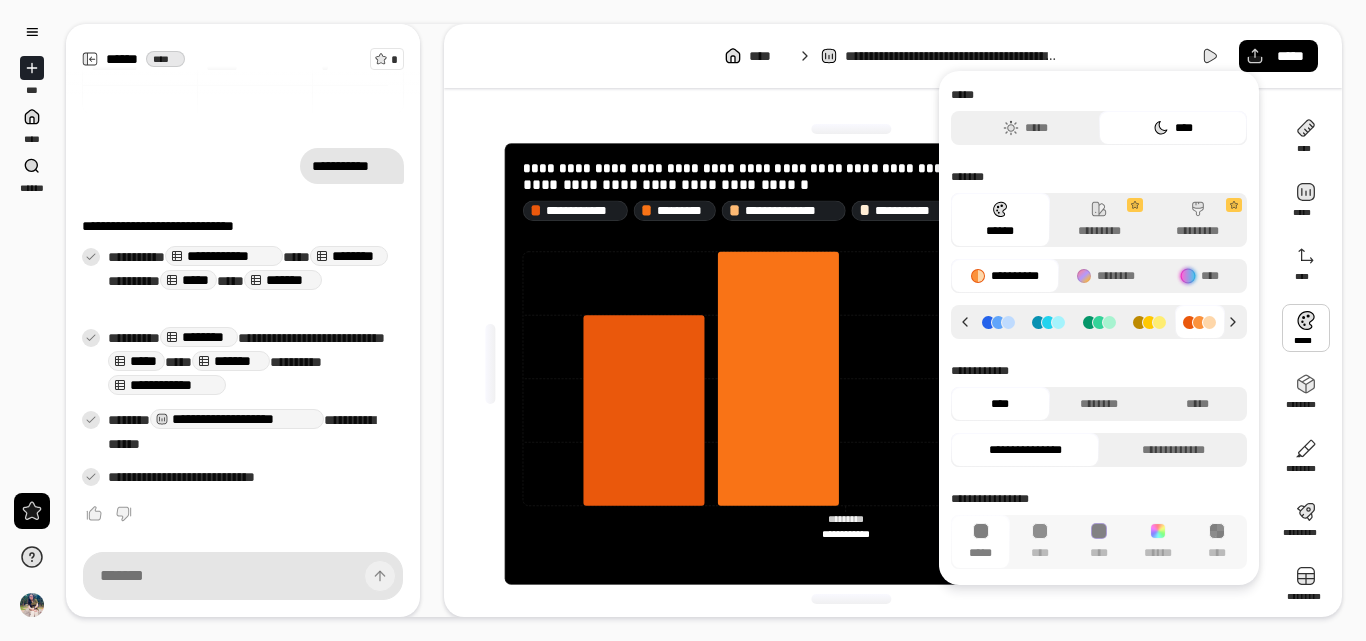 click at bounding box center (851, 129) 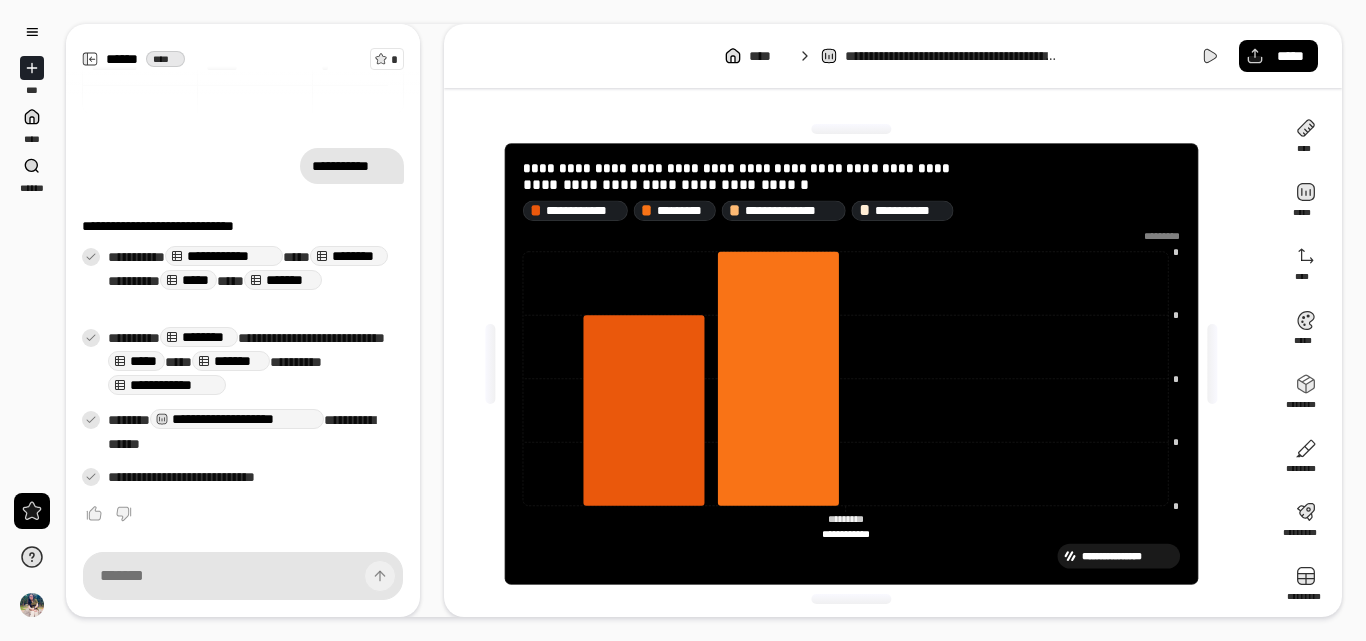 click on "**********" at bounding box center (859, 364) 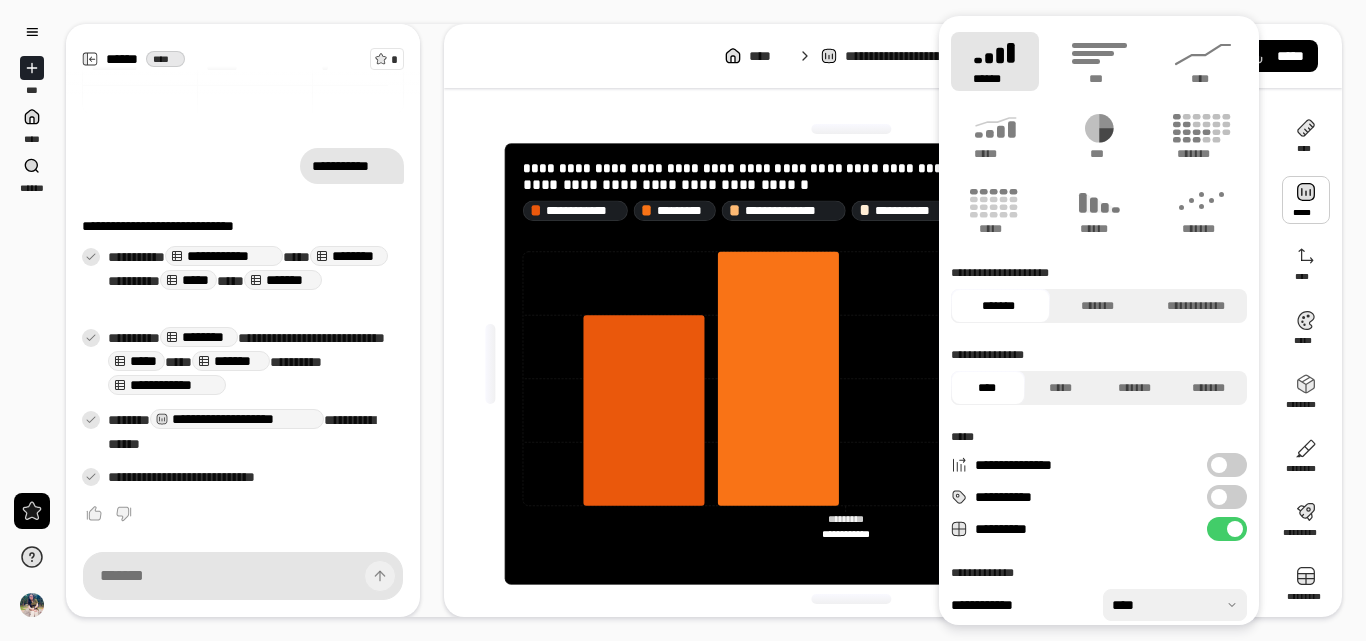 click at bounding box center (1306, 200) 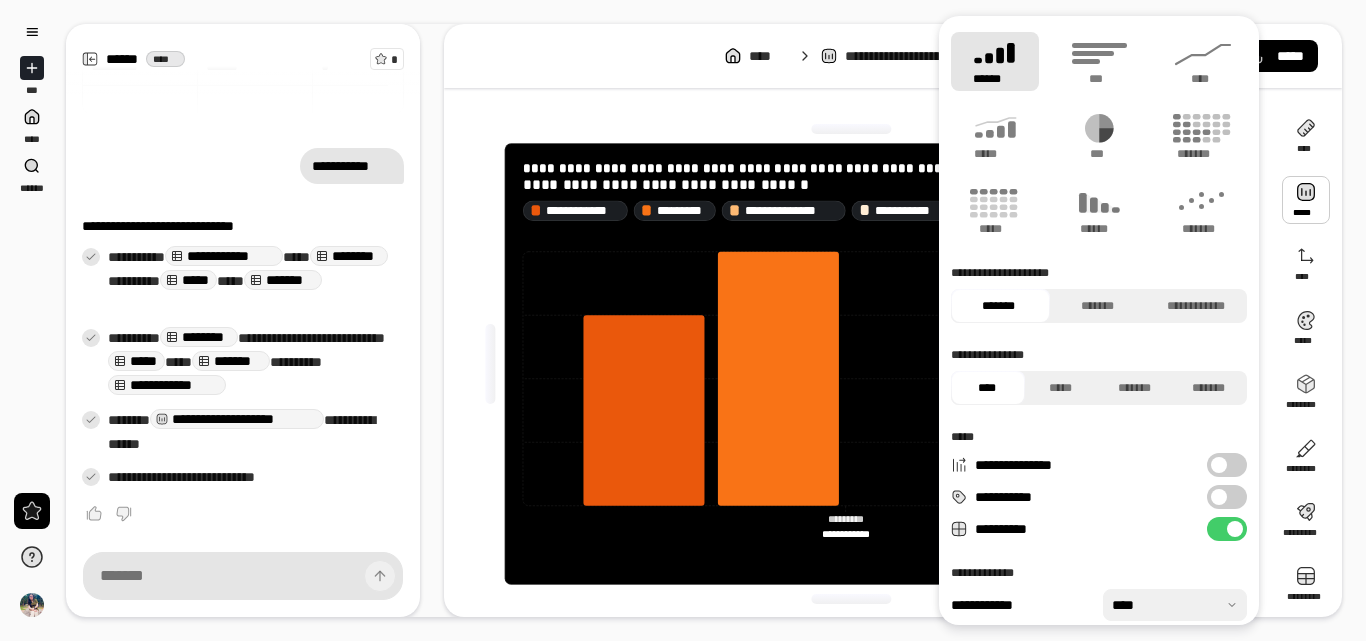 click on "**********" at bounding box center [1227, 497] 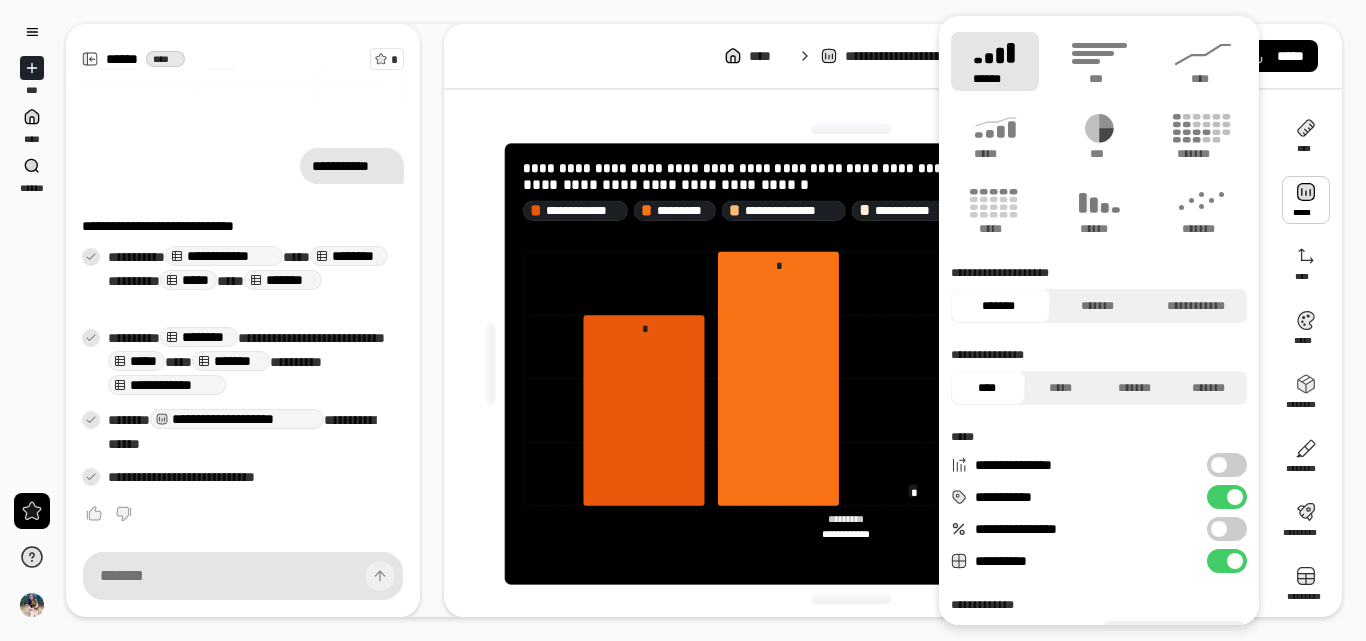 click at bounding box center [851, 129] 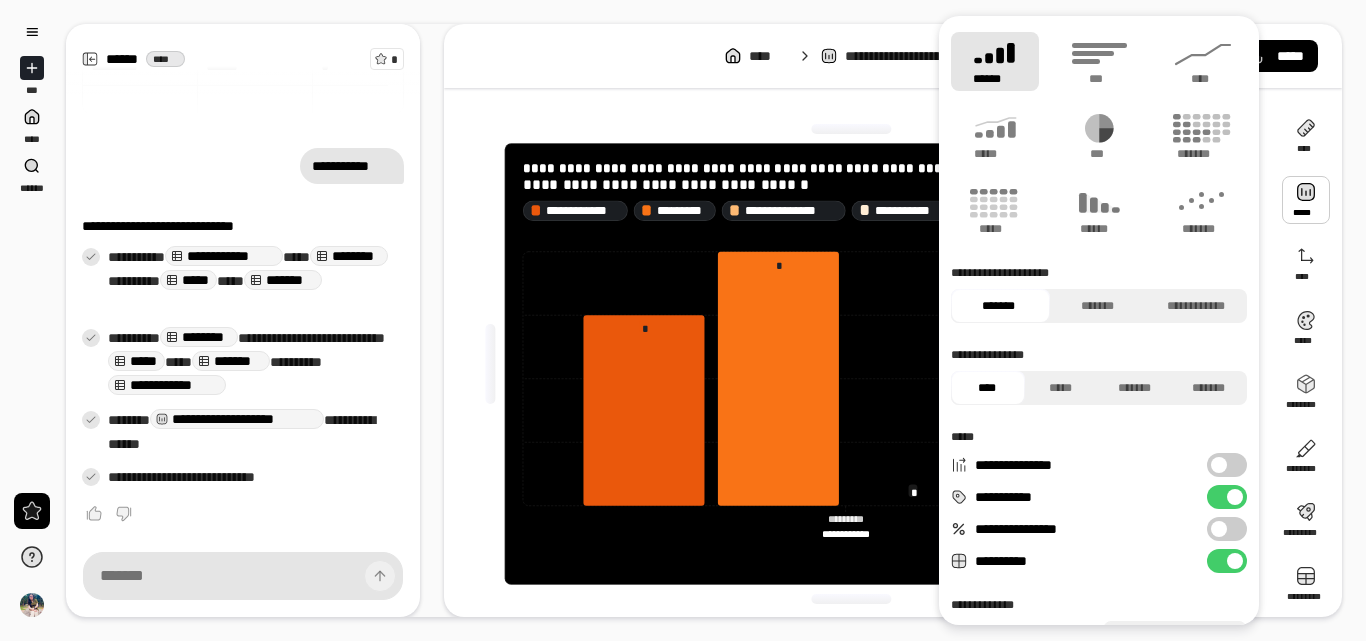 click at bounding box center (851, 129) 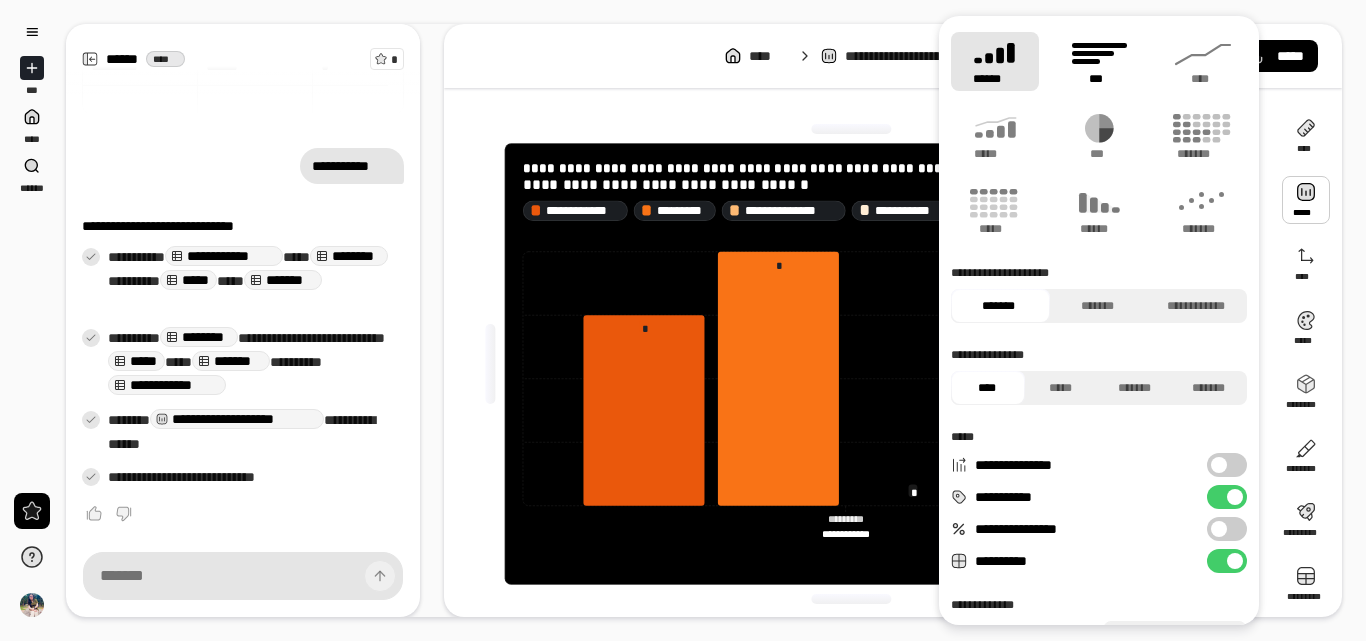 click 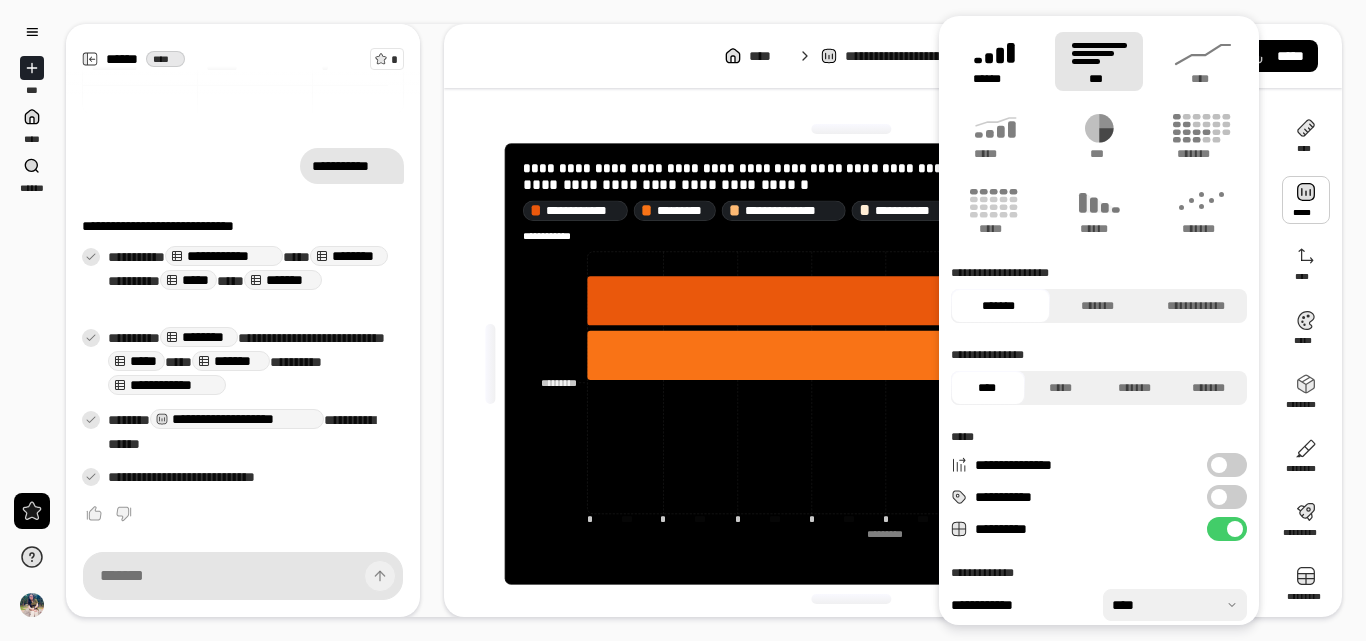 click on "******" at bounding box center [995, 61] 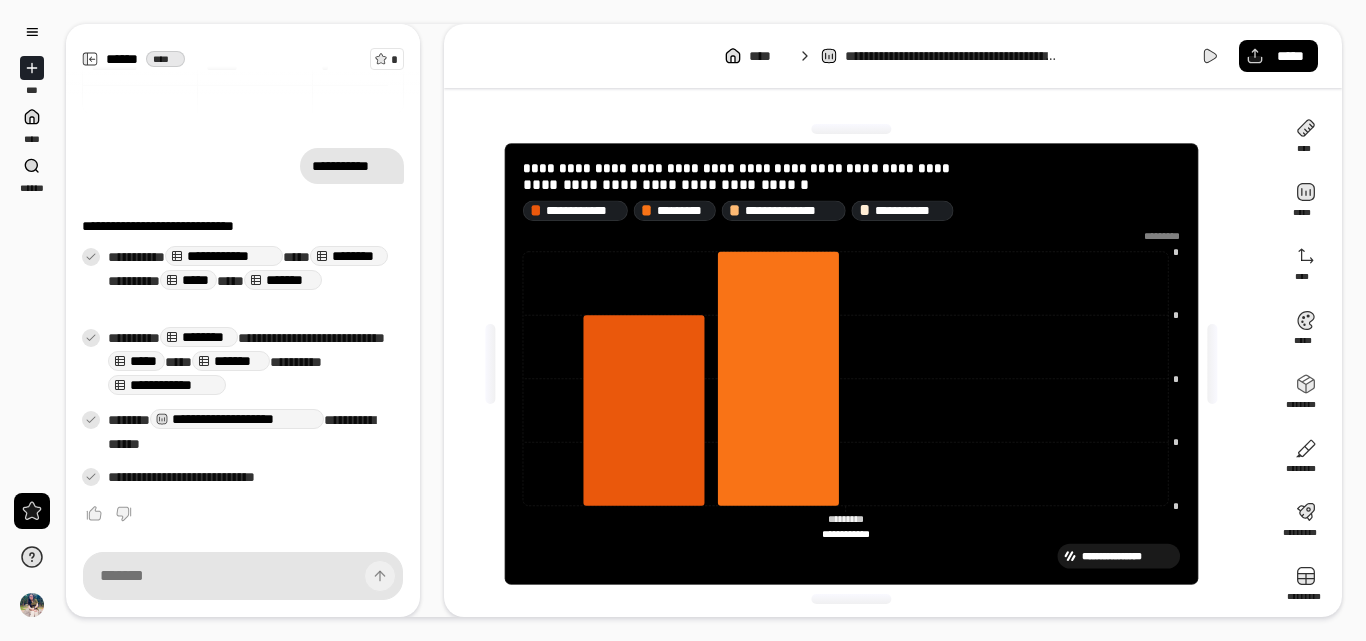 click on "**********" at bounding box center [683, 320] 